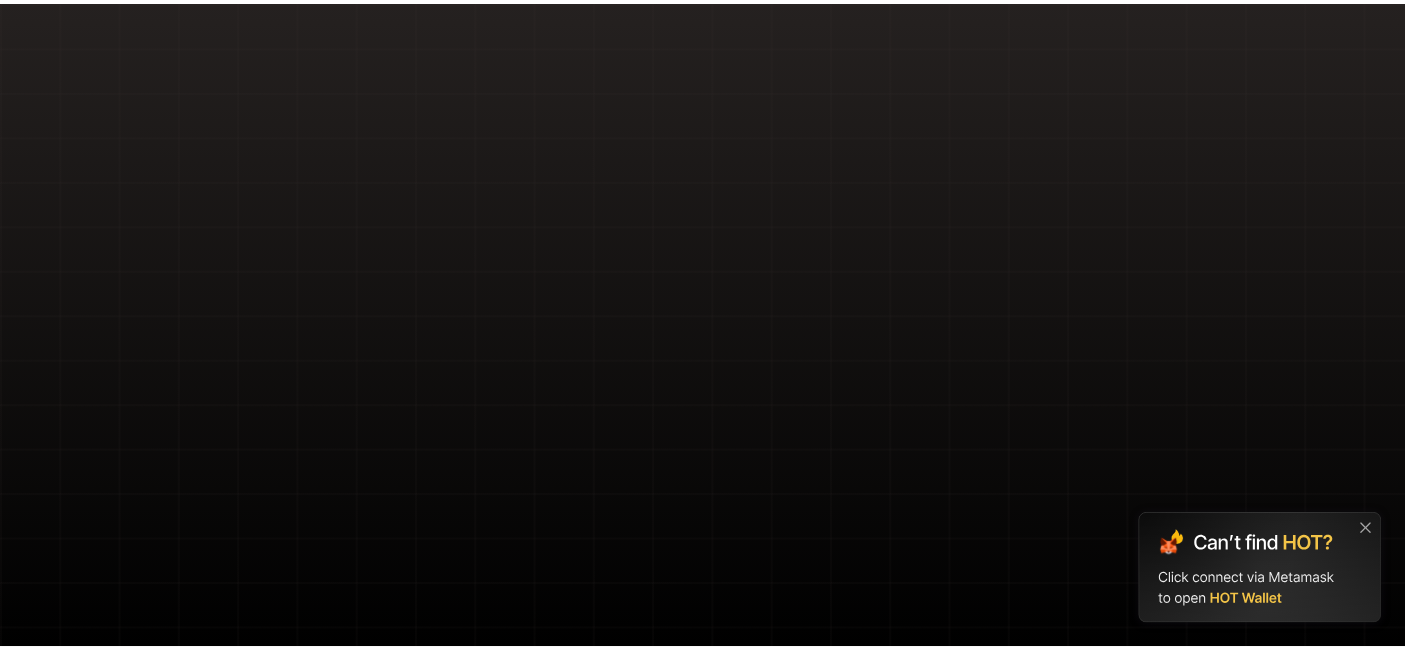 scroll, scrollTop: 0, scrollLeft: 0, axis: both 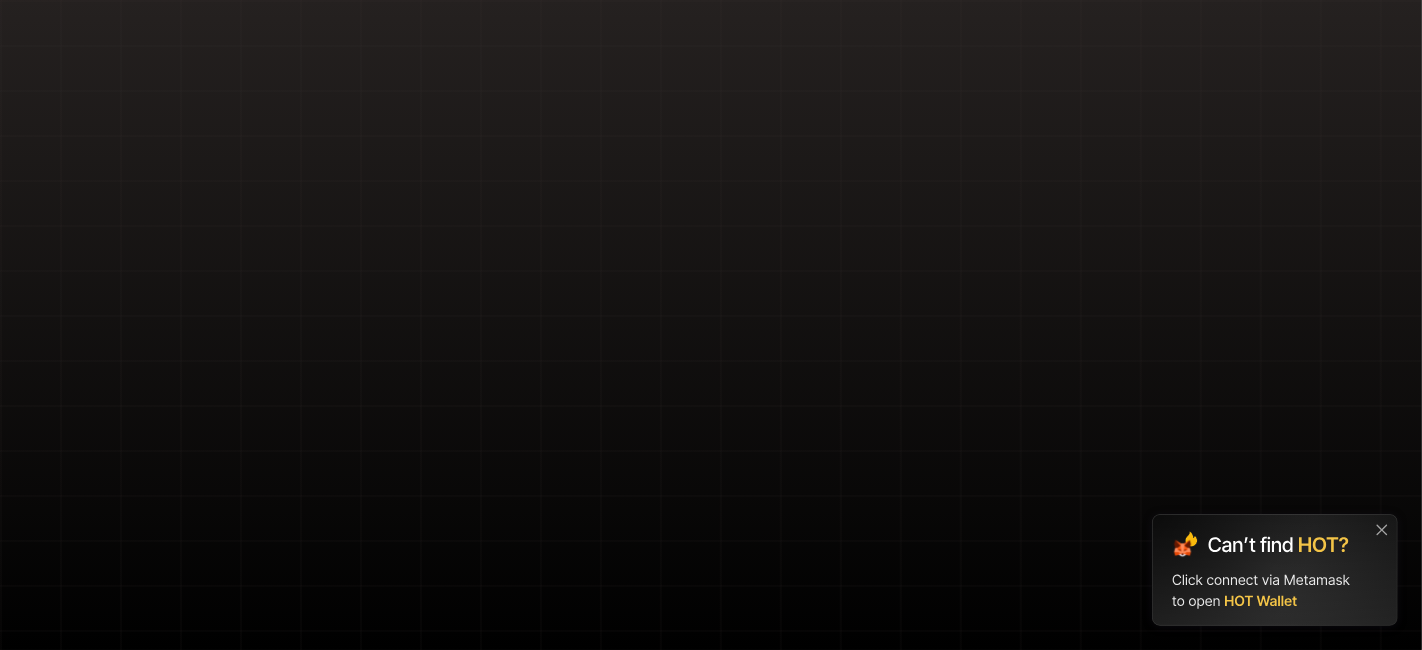 click at bounding box center [1275, 570] 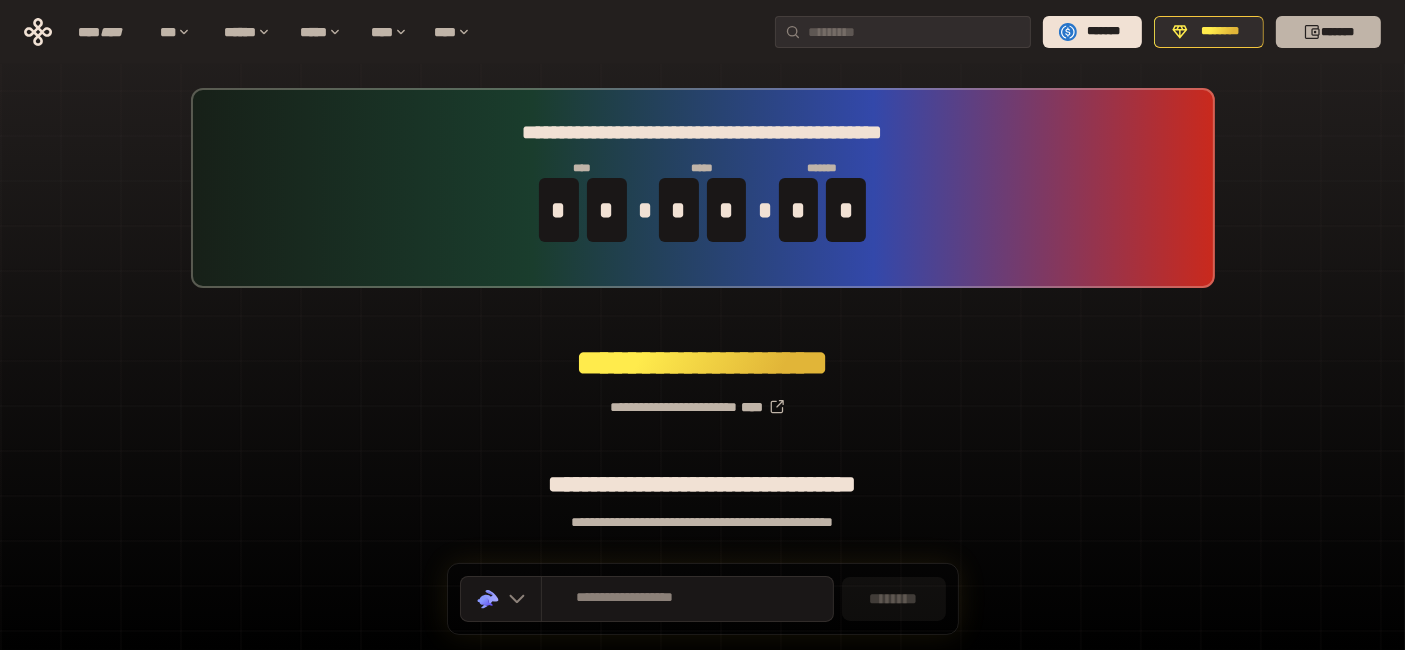 click on "*******" at bounding box center (1328, 32) 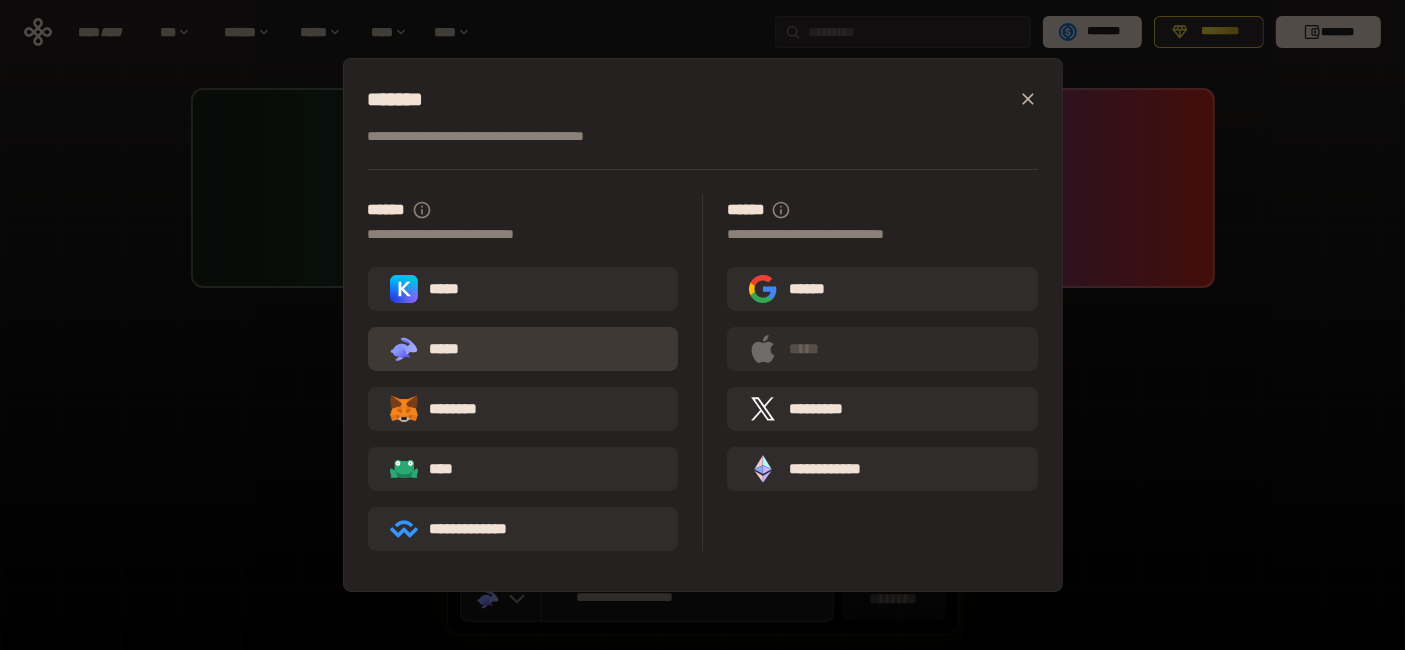 click on ".st0{fill:url(#SVGID_1_);}
.st1{fill-rule:evenodd;clip-rule:evenodd;fill:url(#SVGID_00000161597173617360504640000012432366591255278478_);}
.st2{fill-rule:evenodd;clip-rule:evenodd;fill:url(#SVGID_00000021803777515098205300000017382971856690286485_);}
.st3{fill:url(#SVGID_00000031192219548086493050000012287181694732331425_);}
*****" at bounding box center (523, 349) 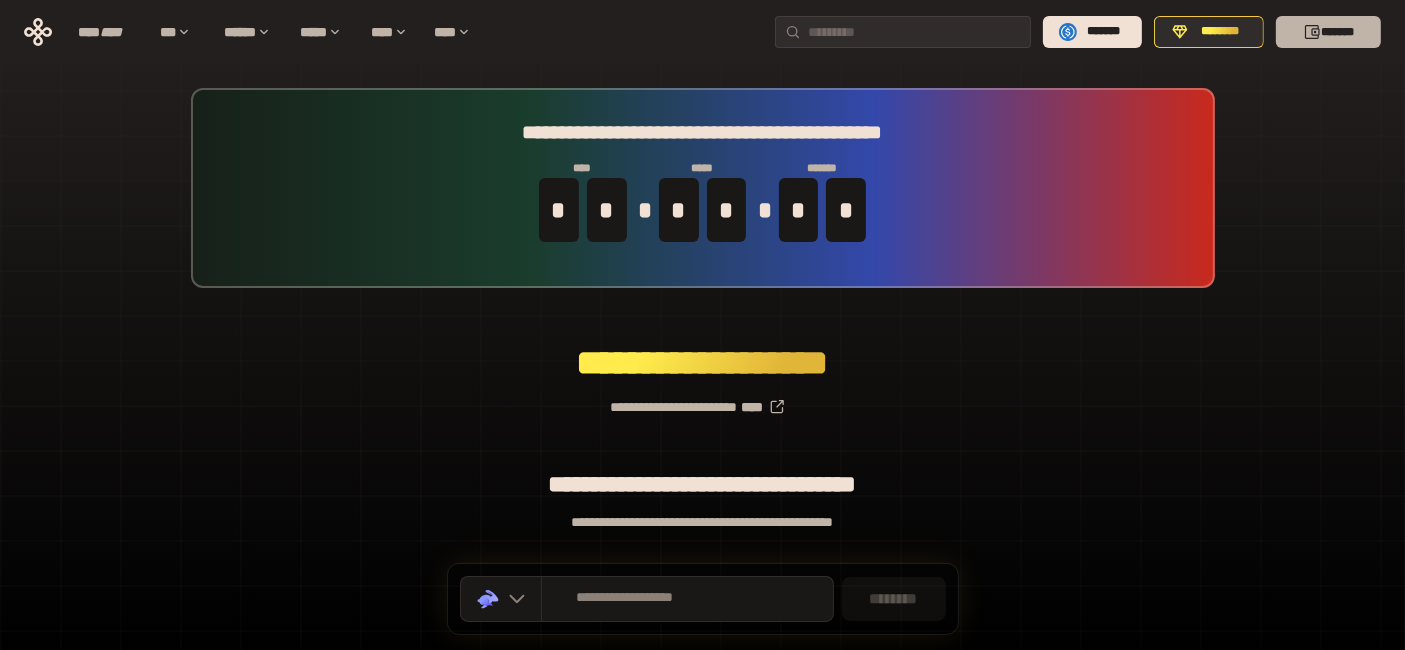 click on "*******" at bounding box center [1328, 32] 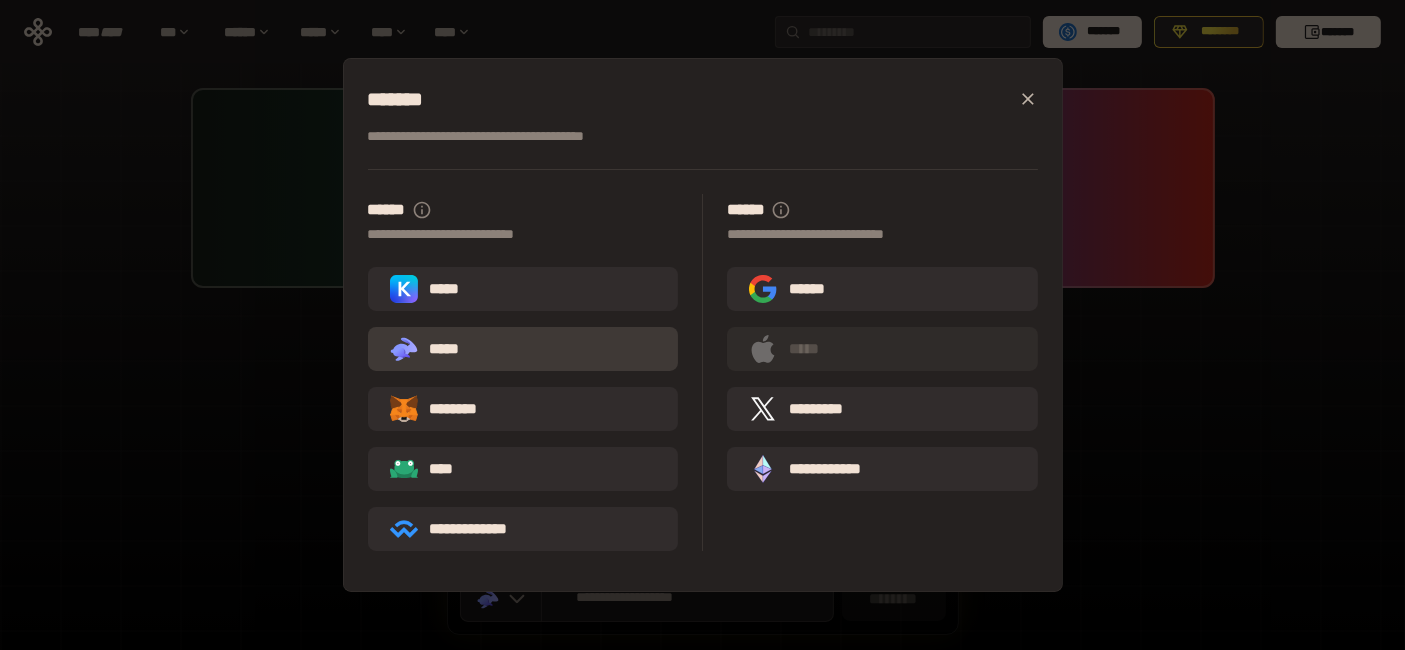 click on ".st0{fill:url(#SVGID_1_);}
.st1{fill-rule:evenodd;clip-rule:evenodd;fill:url(#SVGID_00000161597173617360504640000012432366591255278478_);}
.st2{fill-rule:evenodd;clip-rule:evenodd;fill:url(#SVGID_00000021803777515098205300000017382971856690286485_);}
.st3{fill:url(#SVGID_00000031192219548086493050000012287181694732331425_);}
*****" at bounding box center [433, 349] 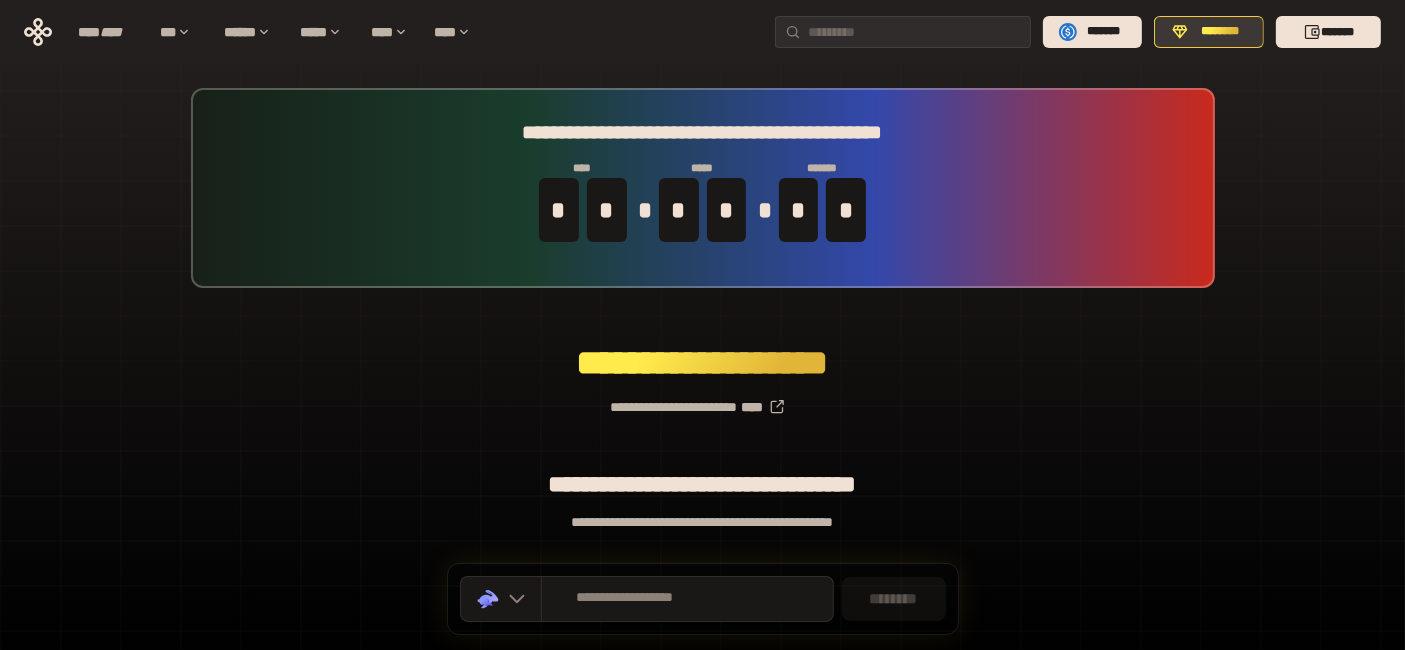 click on "********" at bounding box center (1220, 32) 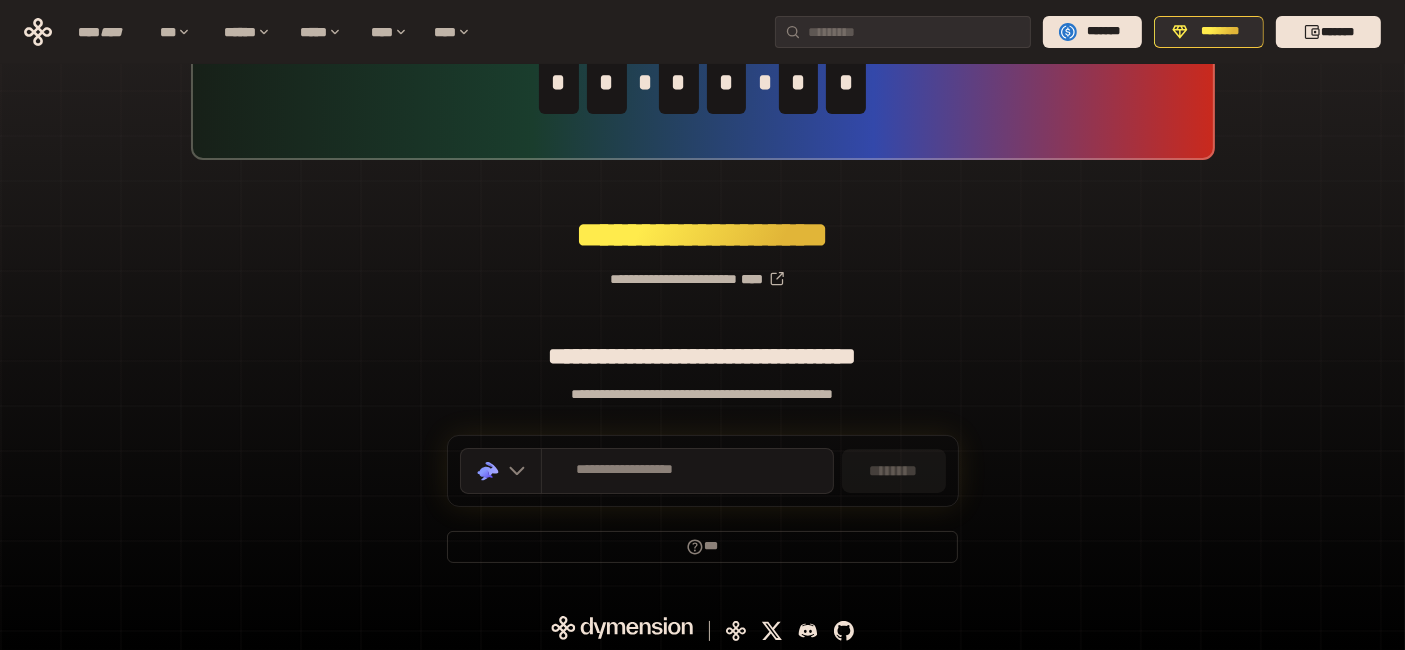 scroll, scrollTop: 131, scrollLeft: 0, axis: vertical 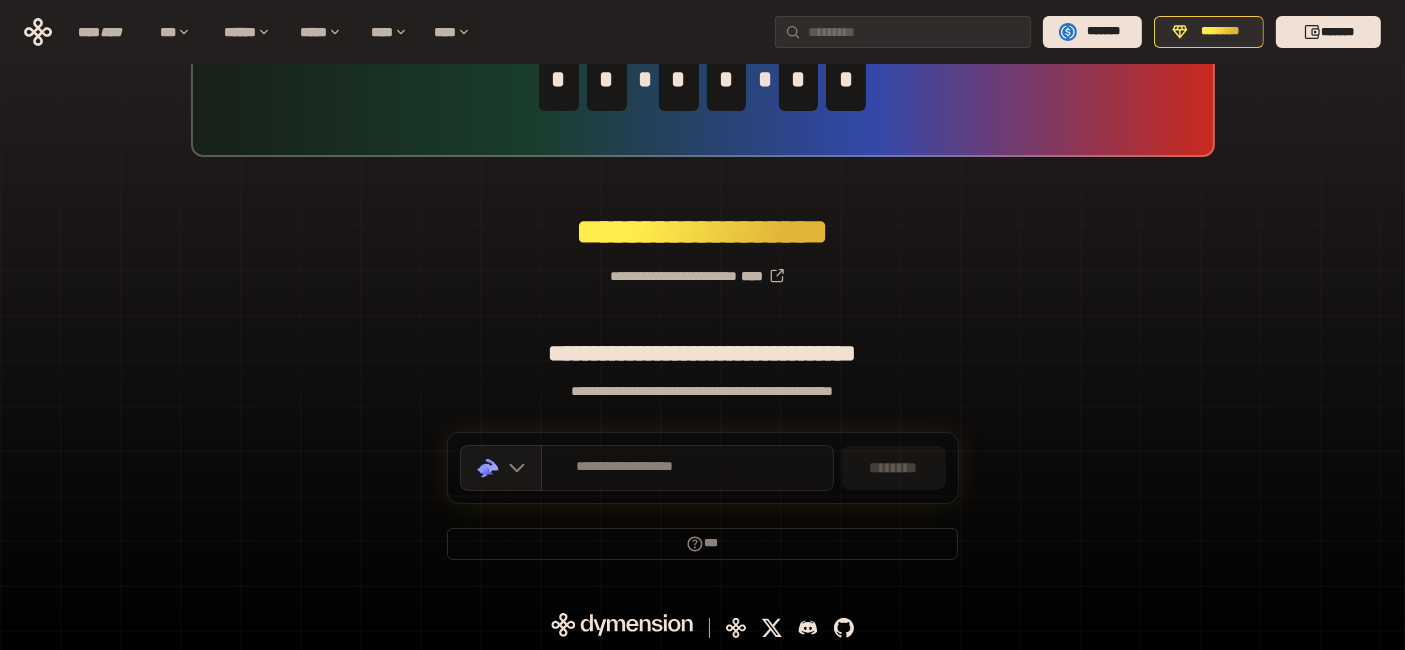 click on "**********" at bounding box center [625, 467] 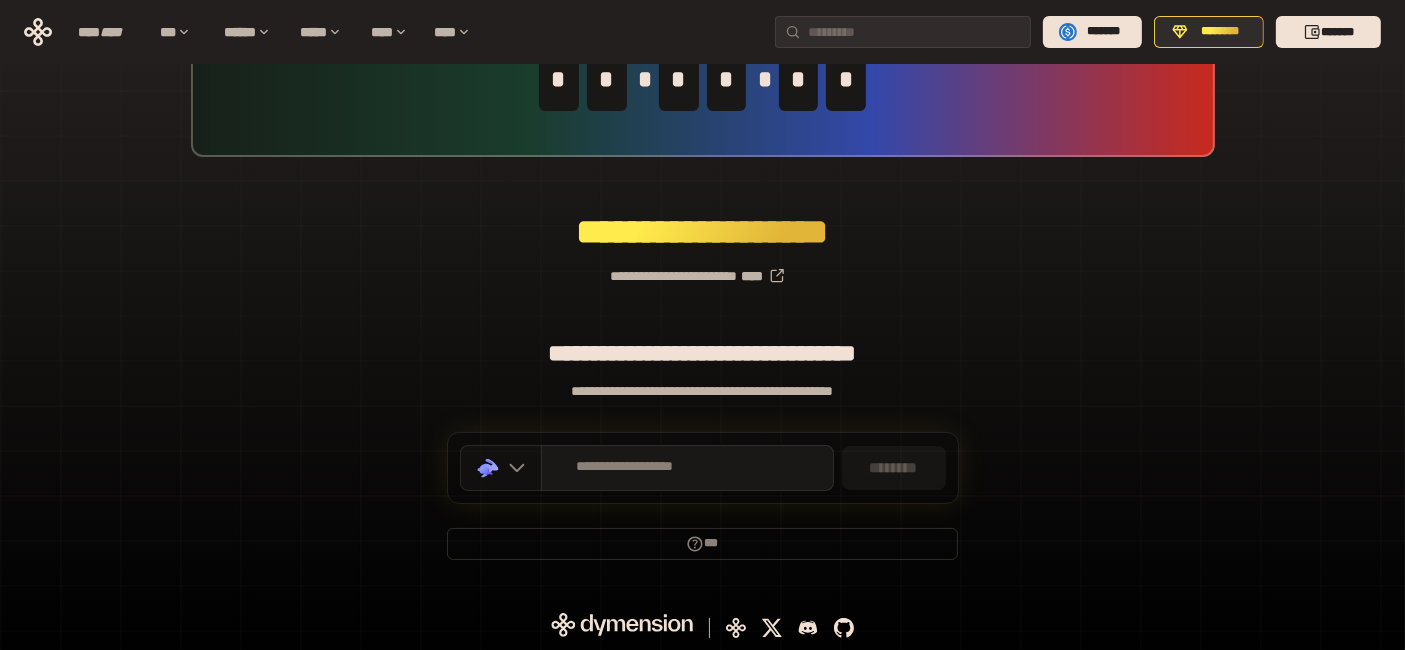 click 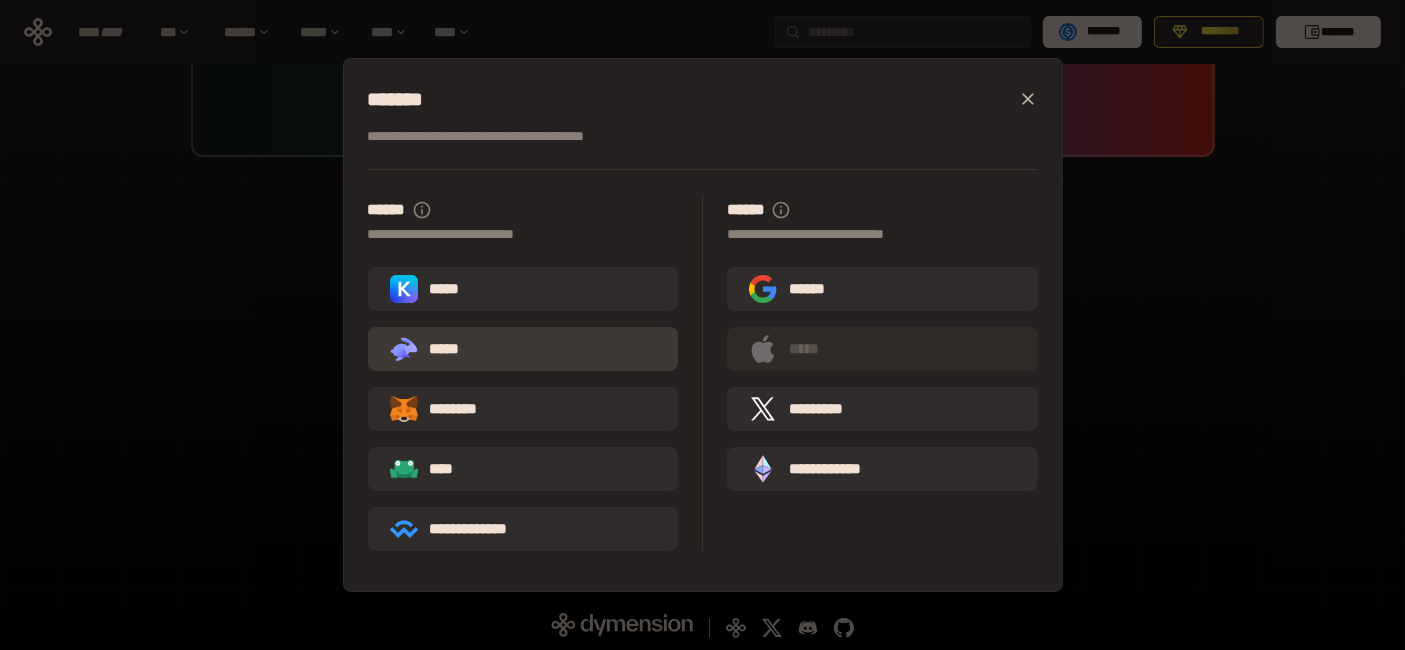 click on ".st0{fill:url(#SVGID_1_);}
.st1{fill-rule:evenodd;clip-rule:evenodd;fill:url(#SVGID_00000161597173617360504640000012432366591255278478_);}
.st2{fill-rule:evenodd;clip-rule:evenodd;fill:url(#SVGID_00000021803777515098205300000017382971856690286485_);}
.st3{fill:url(#SVGID_00000031192219548086493050000012287181694732331425_);}
*****" at bounding box center [433, 349] 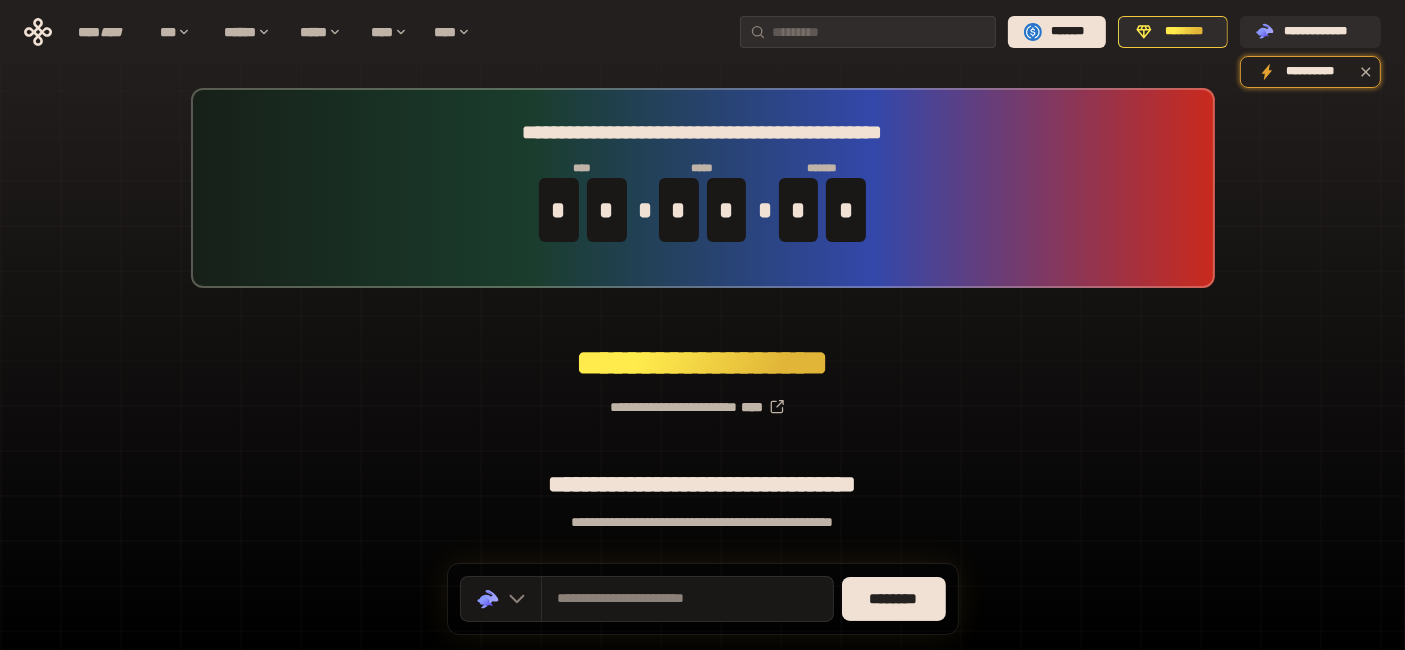scroll, scrollTop: 111, scrollLeft: 0, axis: vertical 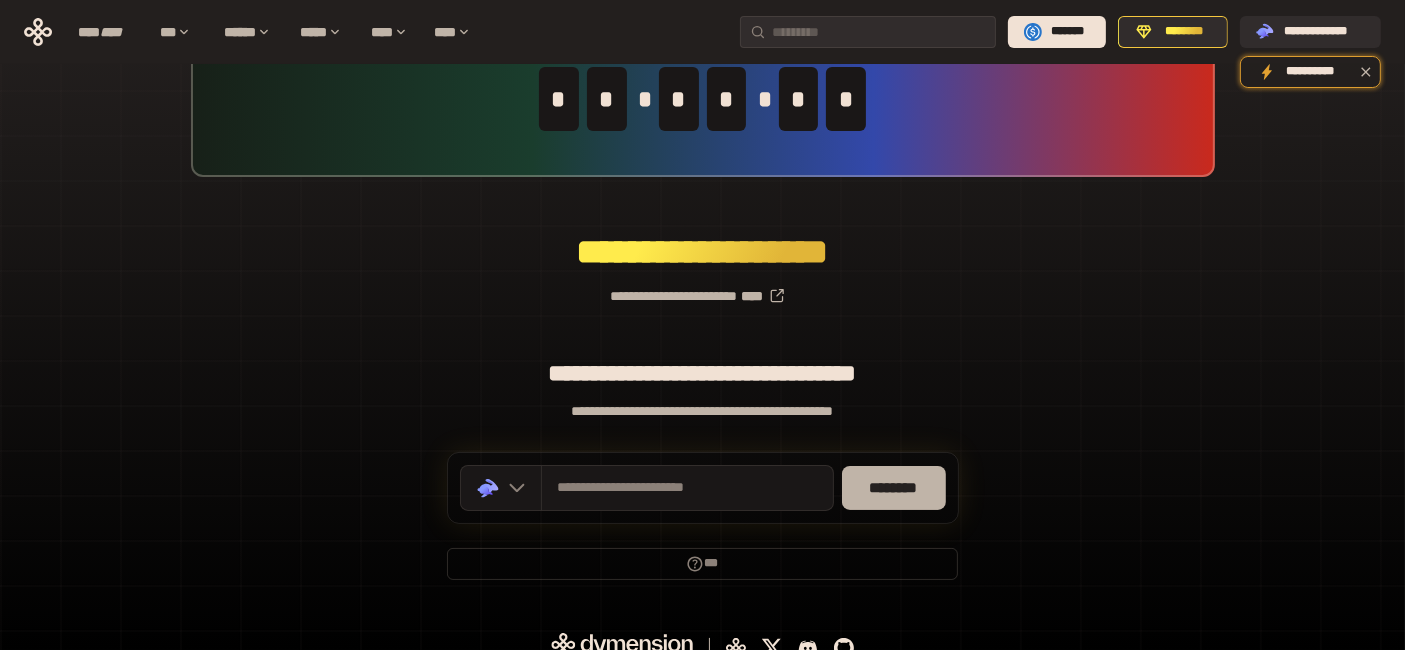 click on "********" at bounding box center [894, 488] 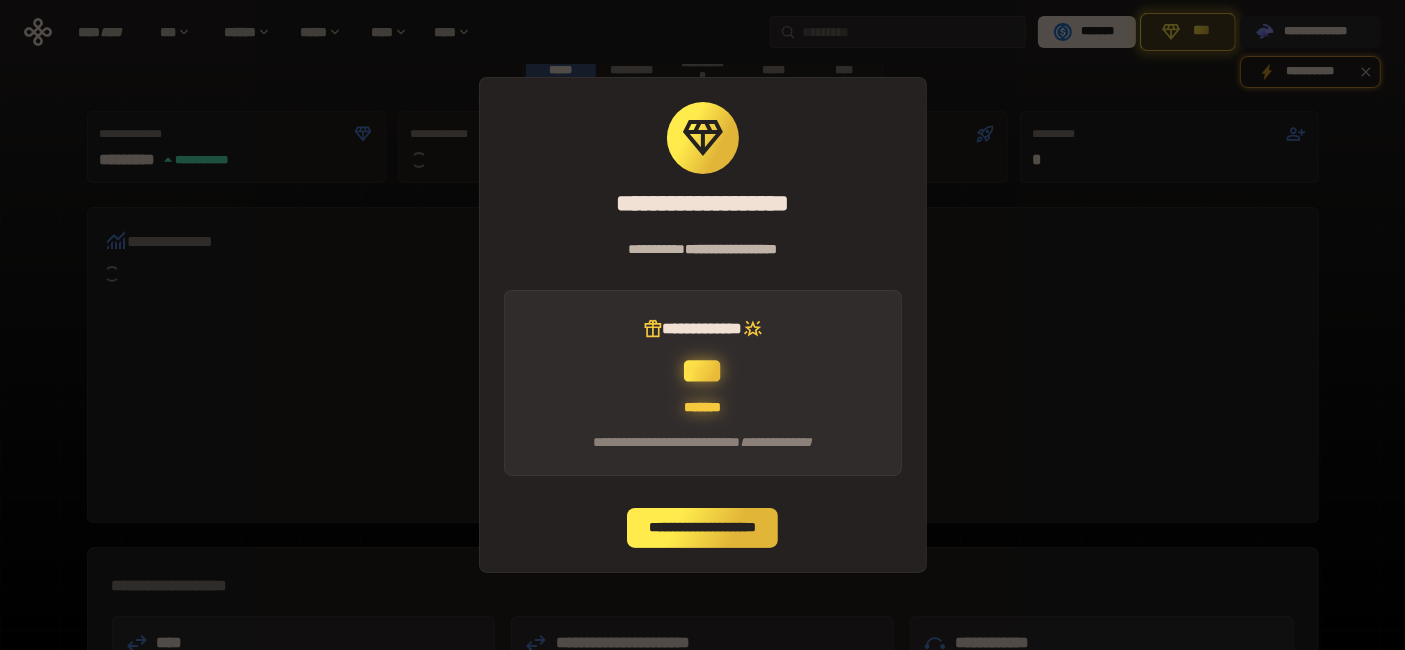 scroll, scrollTop: 222, scrollLeft: 0, axis: vertical 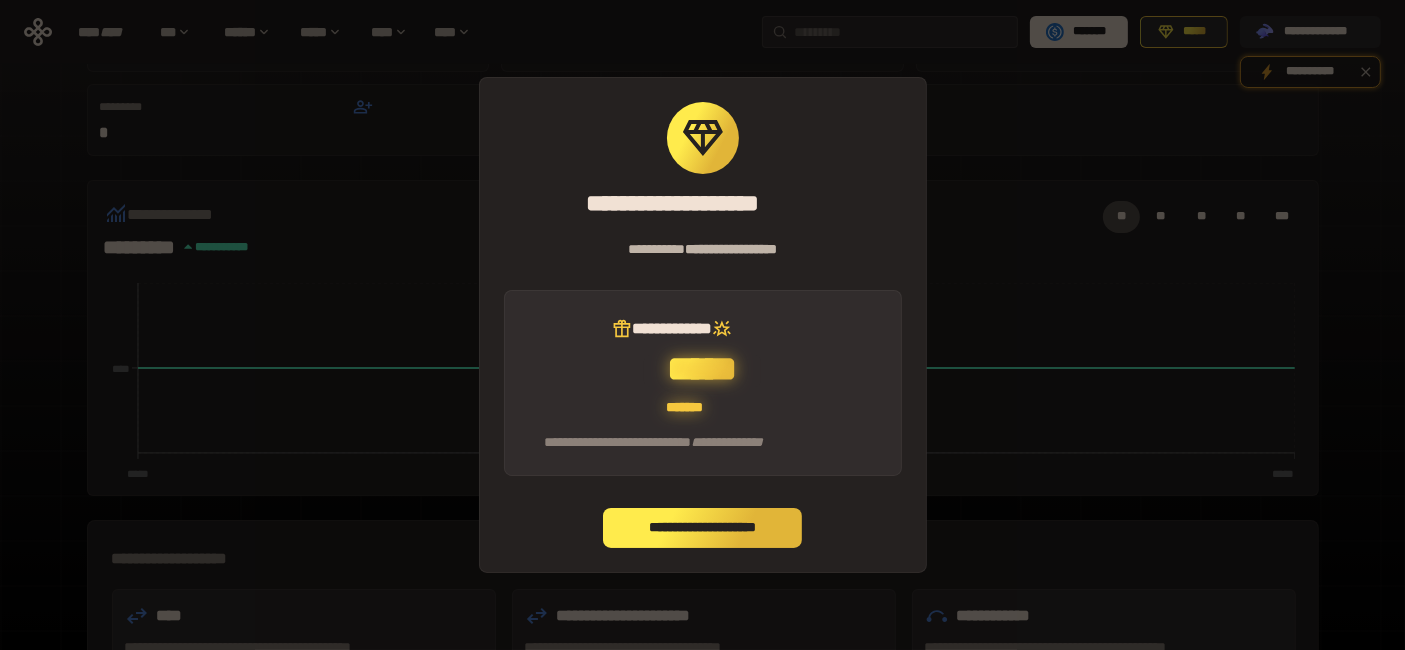 click on "**********" at bounding box center [703, 528] 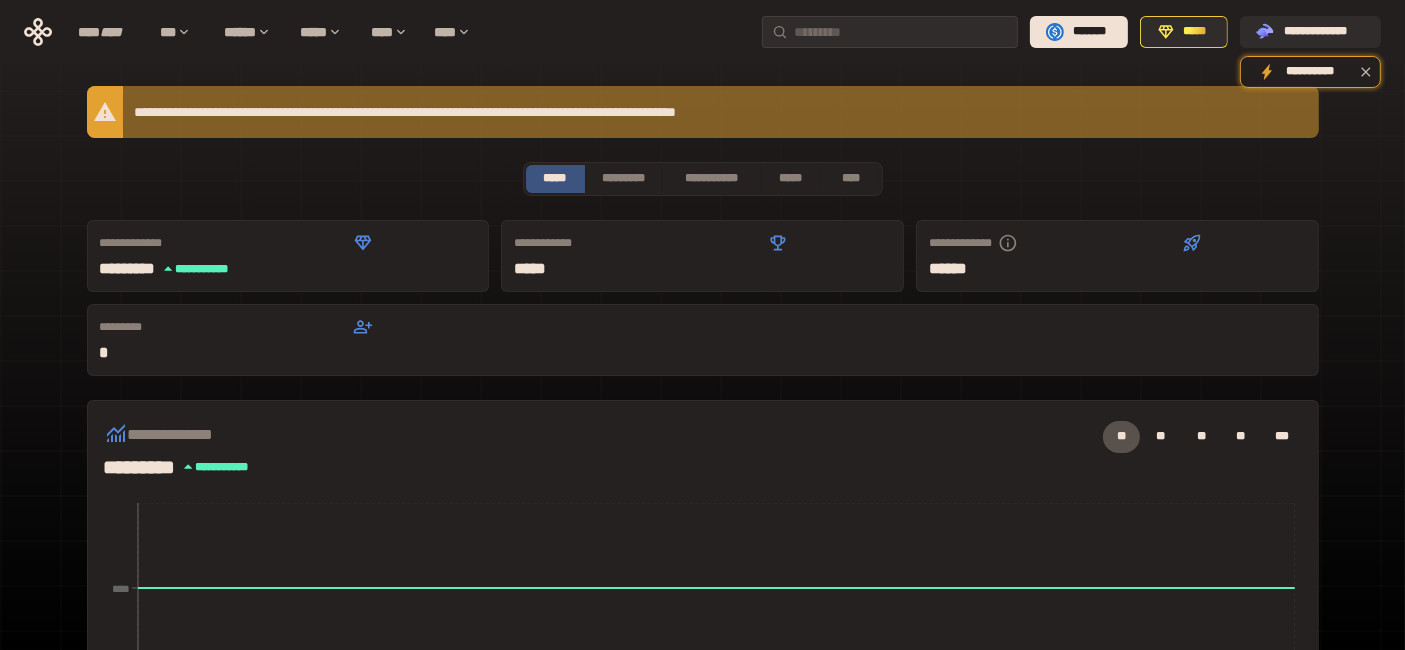 scroll, scrollTop: 0, scrollLeft: 0, axis: both 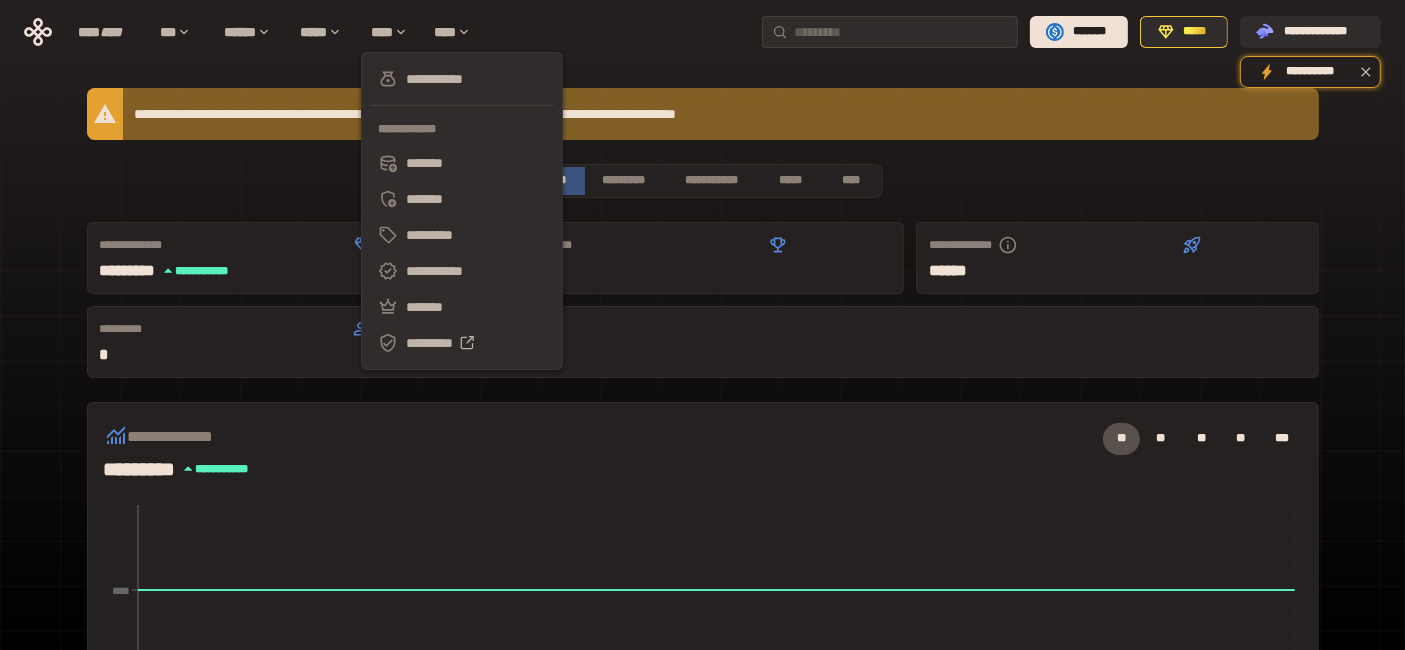 click on "**********" at bounding box center [462, 211] 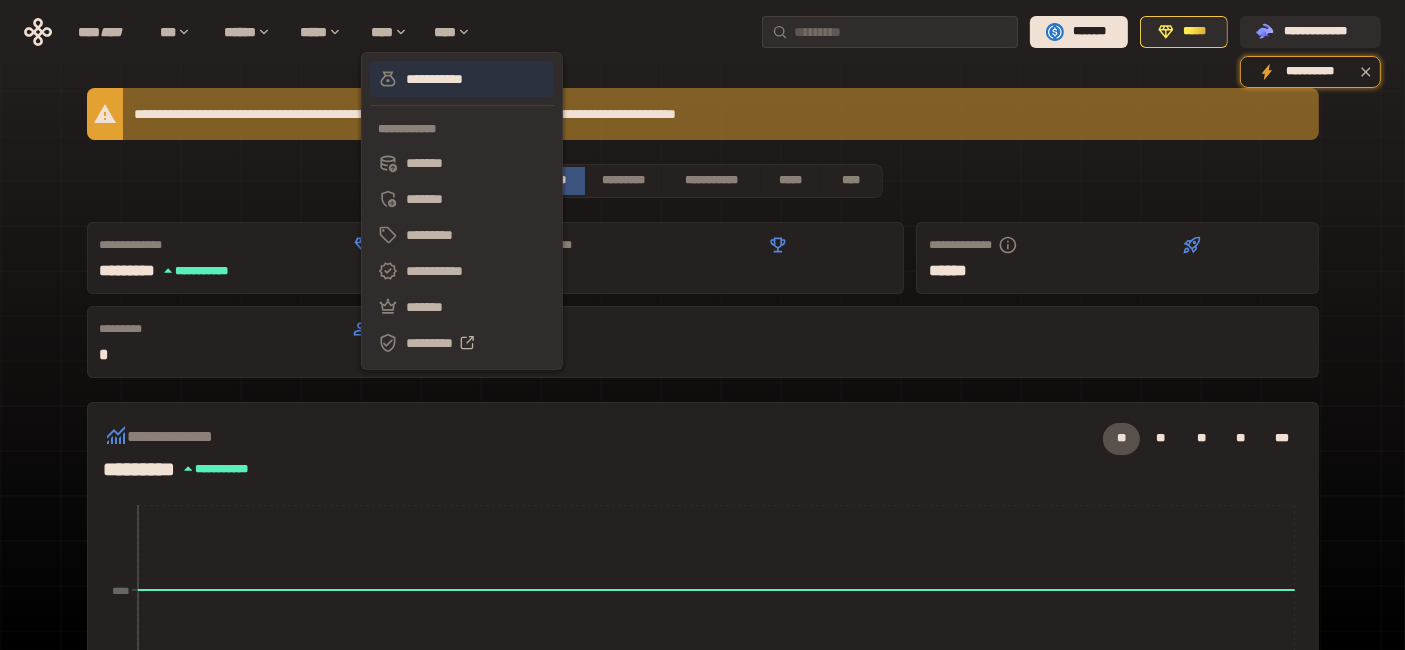 click on "**********" at bounding box center (462, 79) 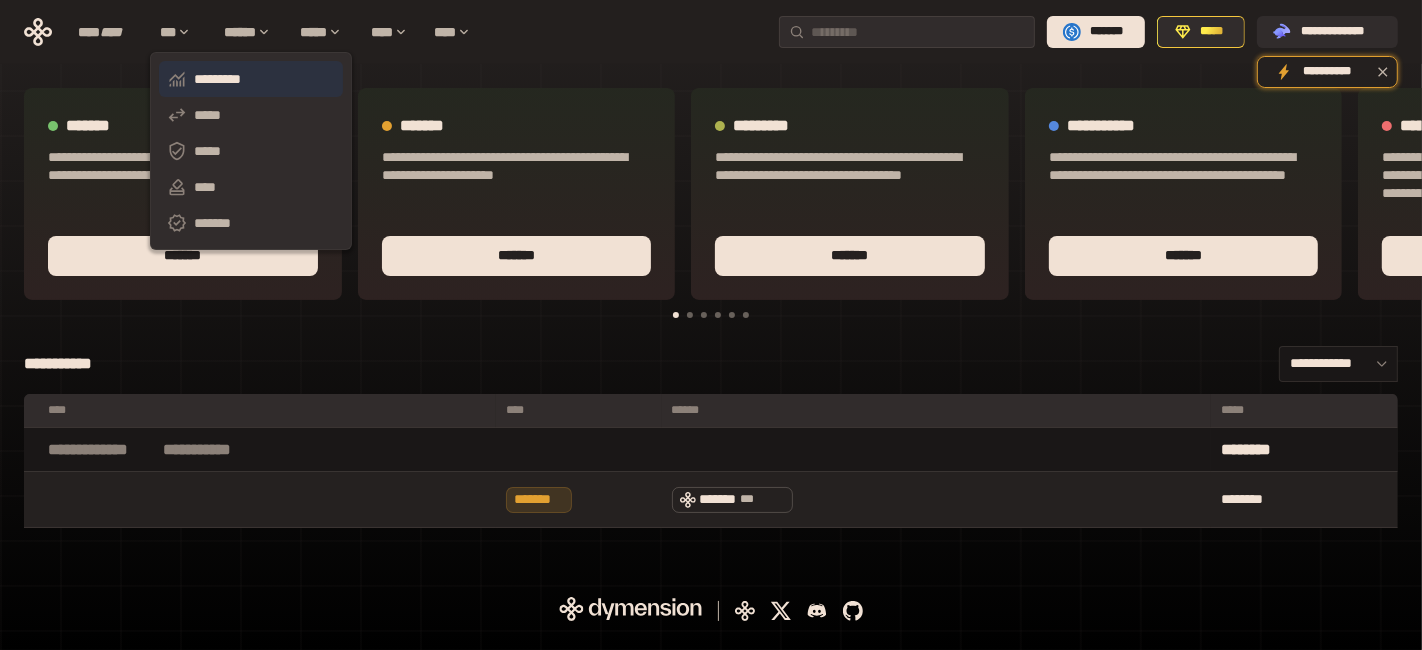 click on "*********" at bounding box center (251, 79) 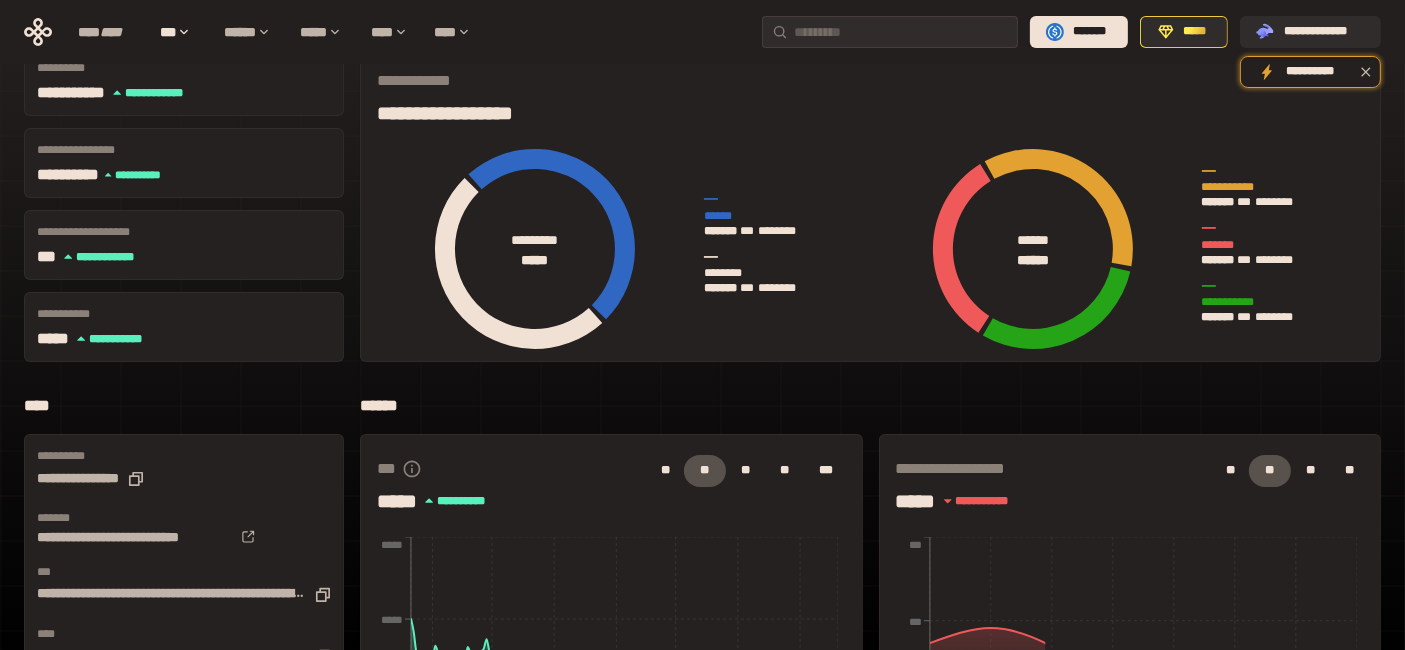 scroll, scrollTop: 0, scrollLeft: 0, axis: both 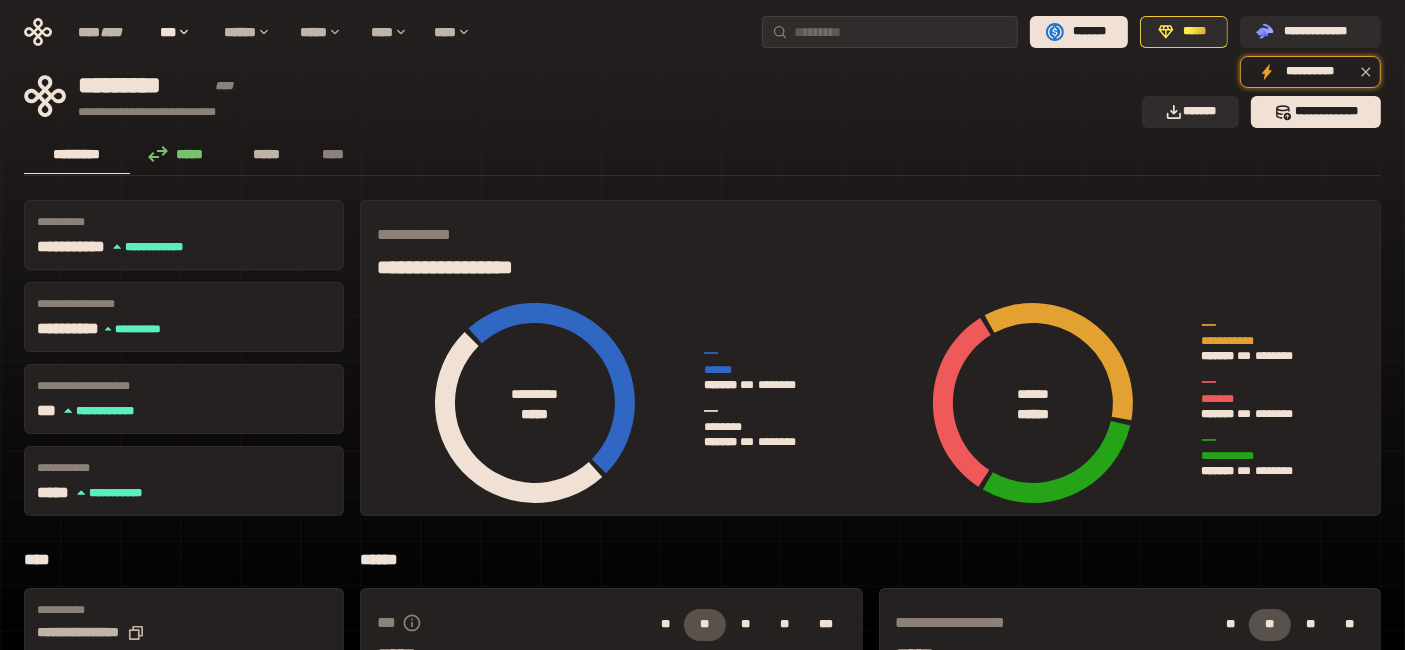 click on "*****" at bounding box center [267, 154] 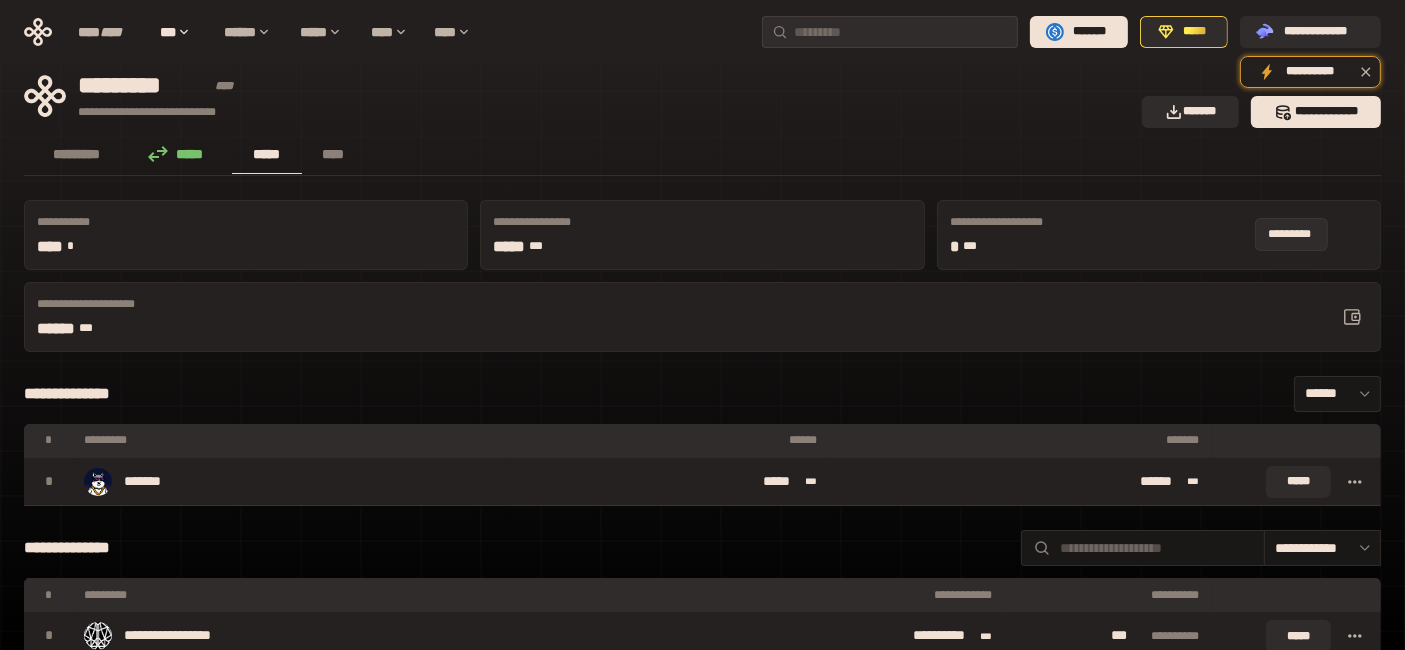 click 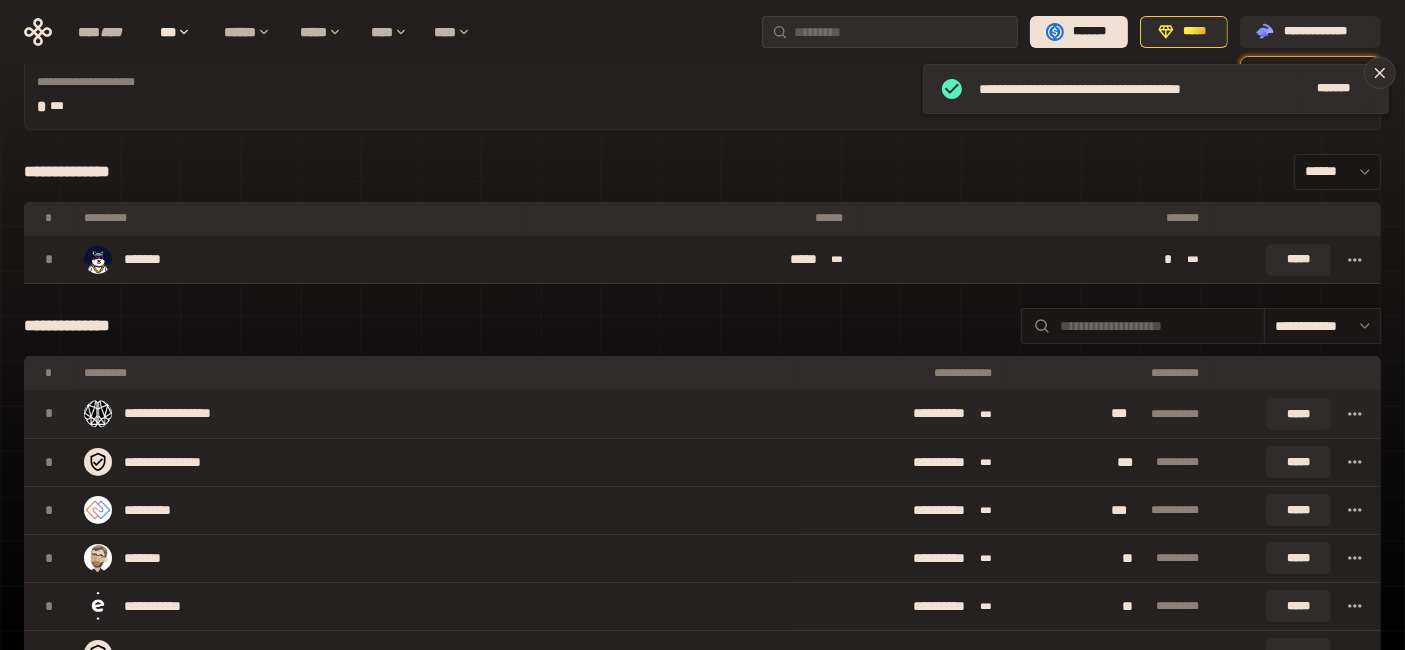 scroll, scrollTop: 0, scrollLeft: 0, axis: both 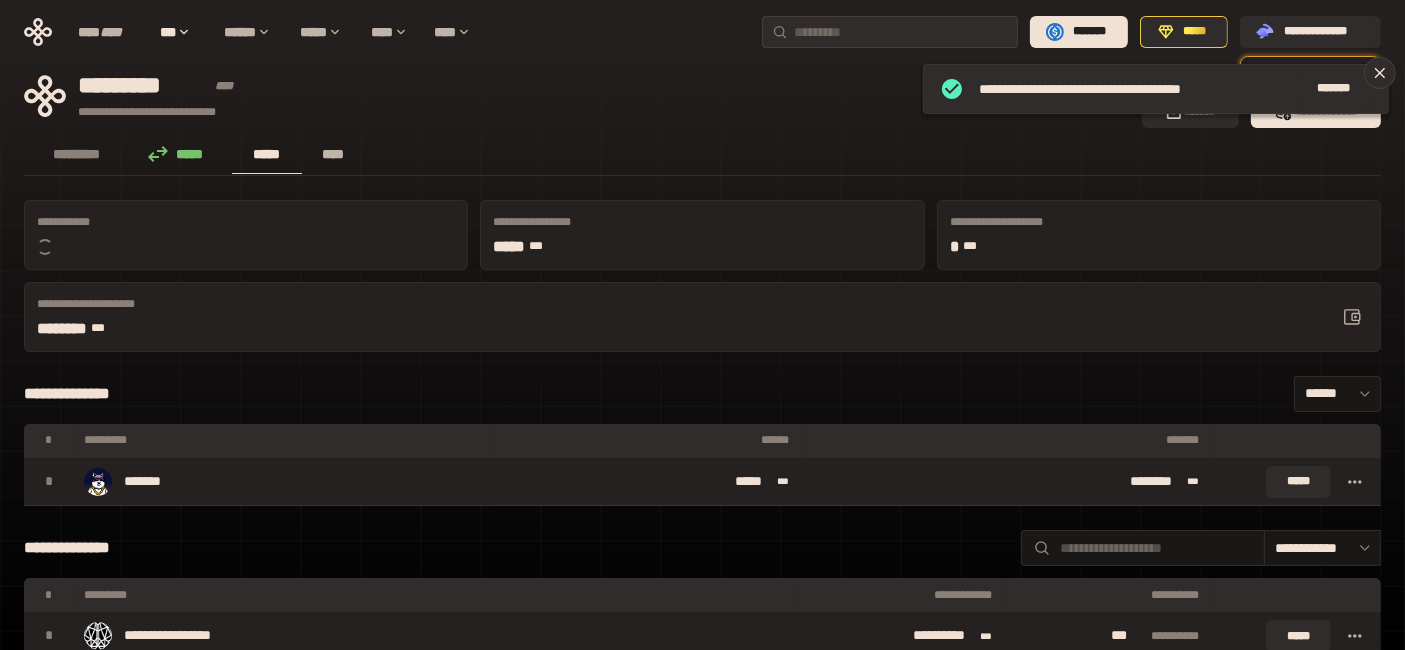 click on "****" at bounding box center (333, 154) 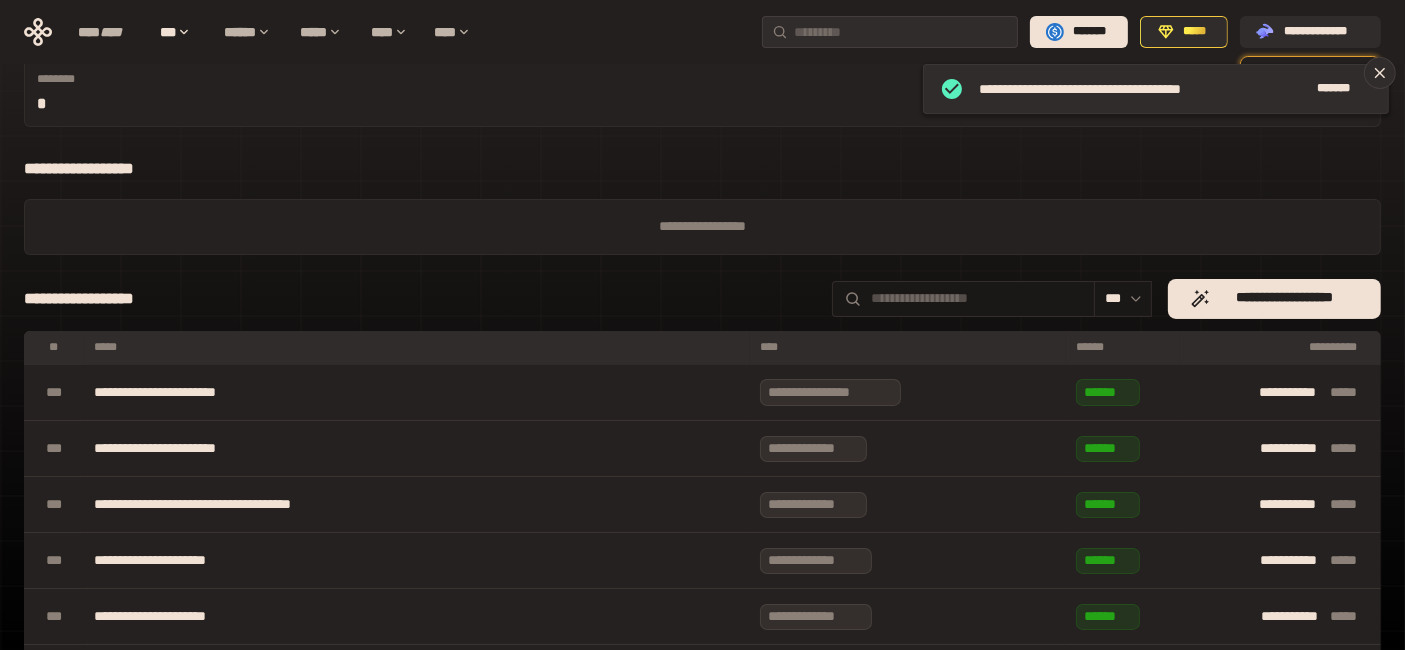 scroll, scrollTop: 228, scrollLeft: 0, axis: vertical 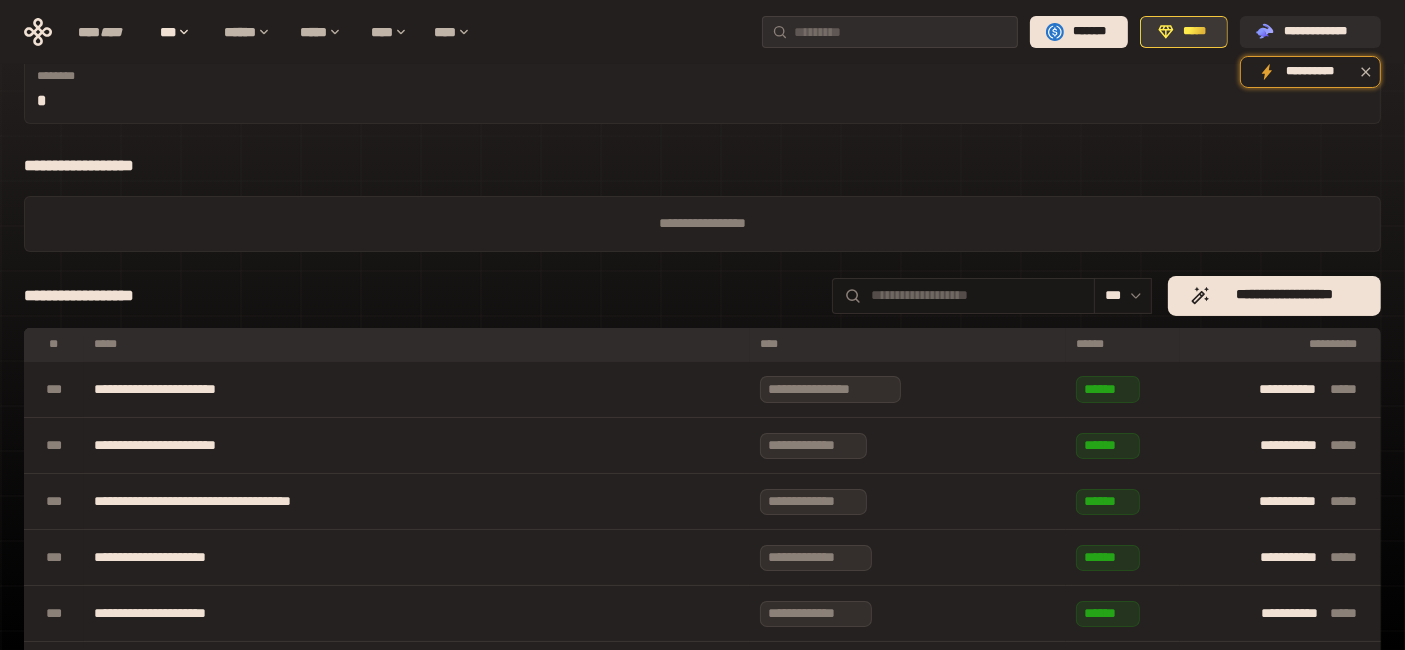 click on "*****" at bounding box center (1195, 32) 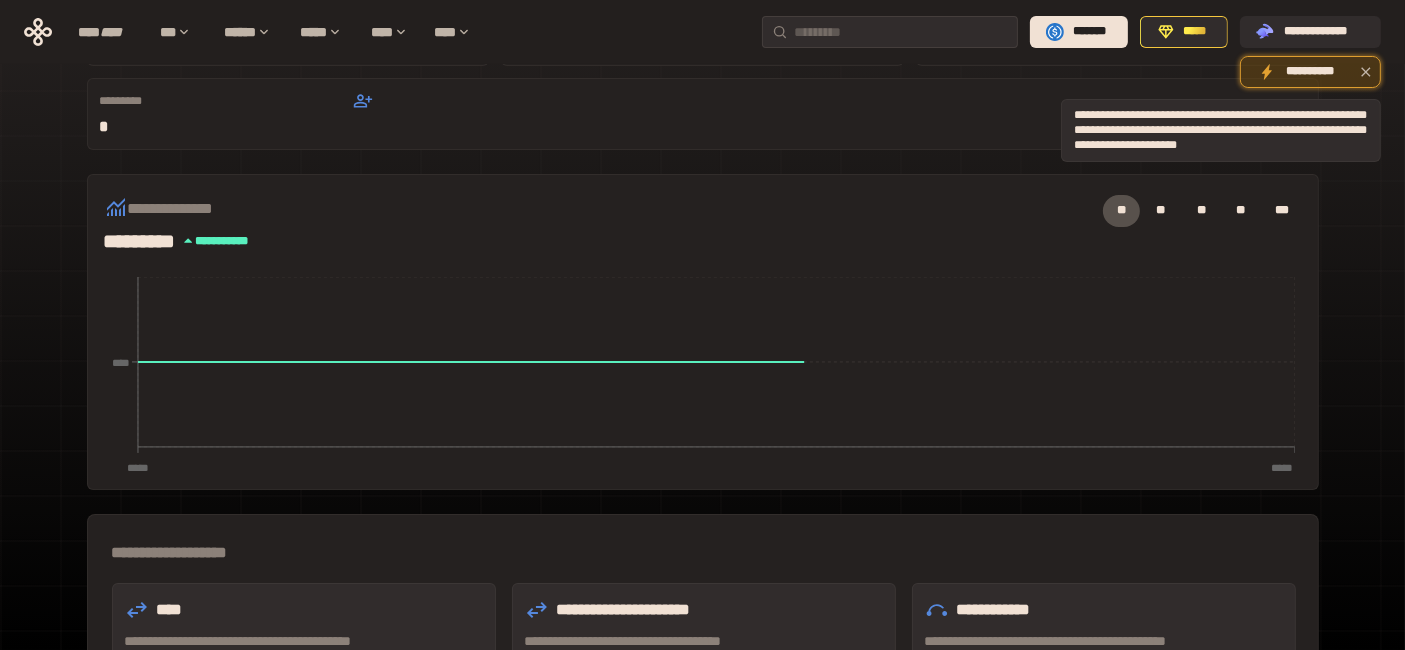 click on "**********" at bounding box center (1310, 74) 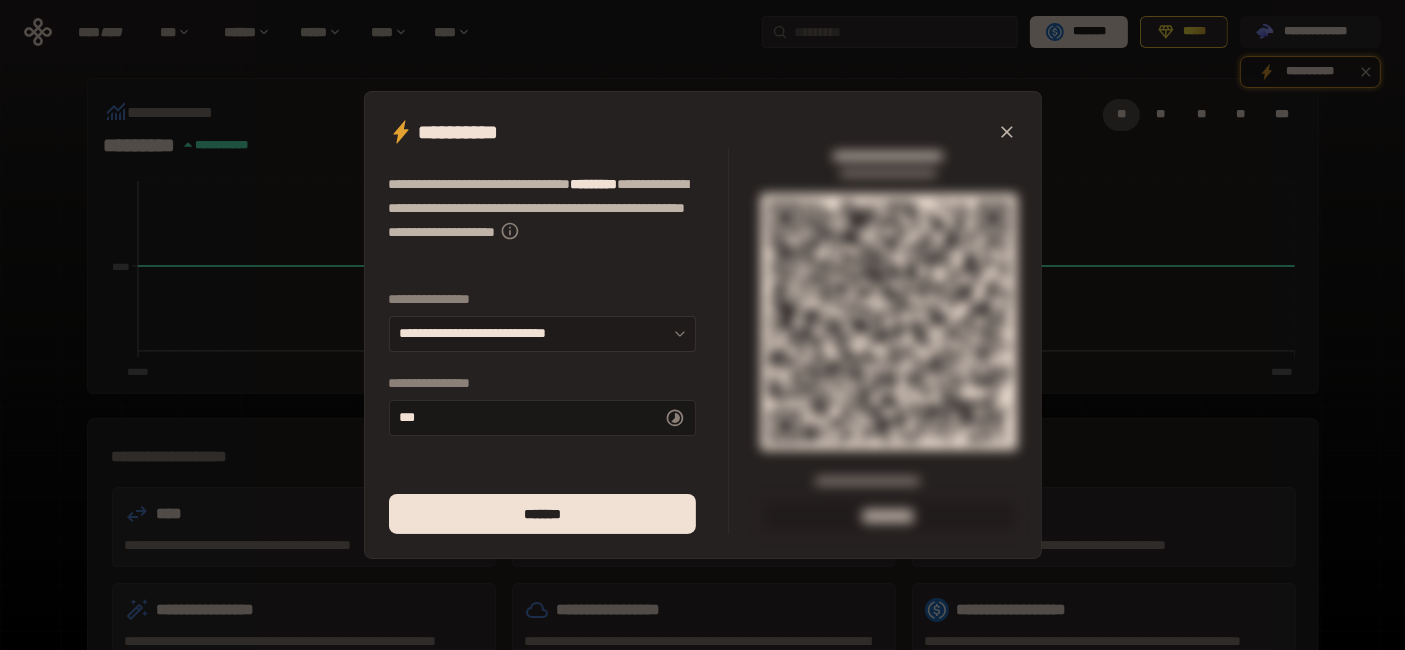 scroll, scrollTop: 450, scrollLeft: 0, axis: vertical 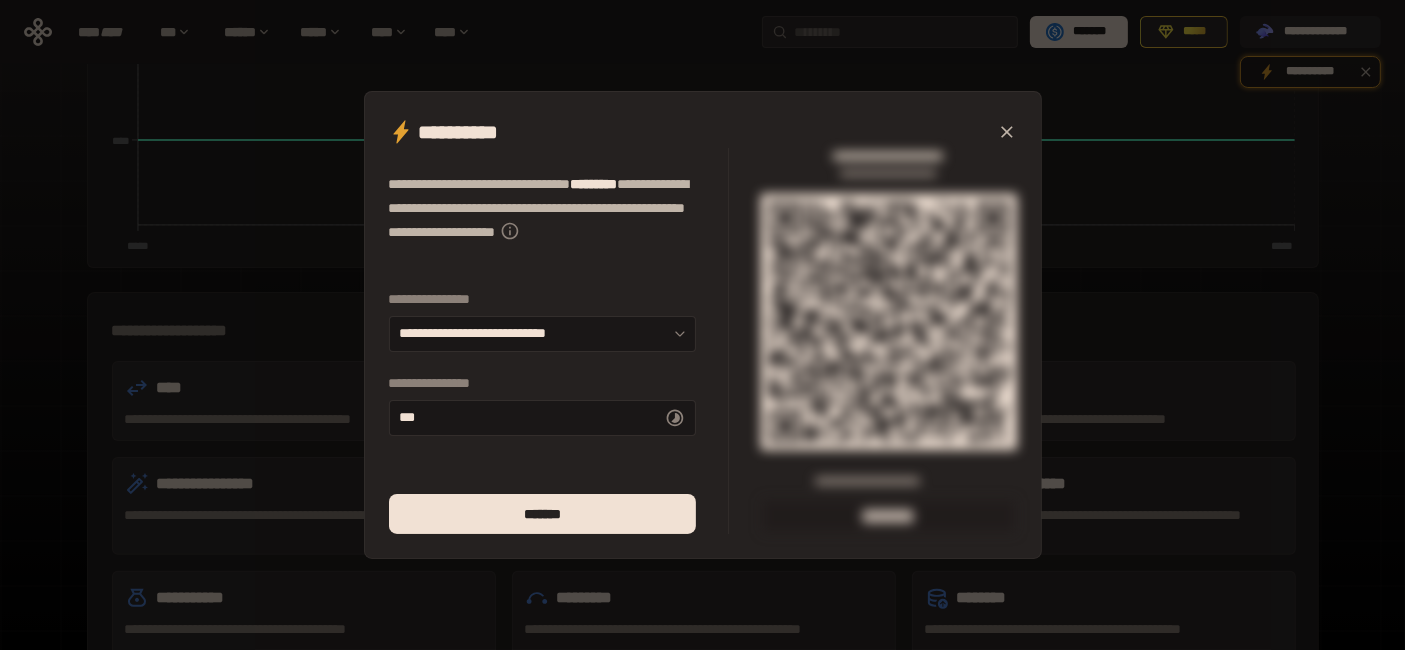 click 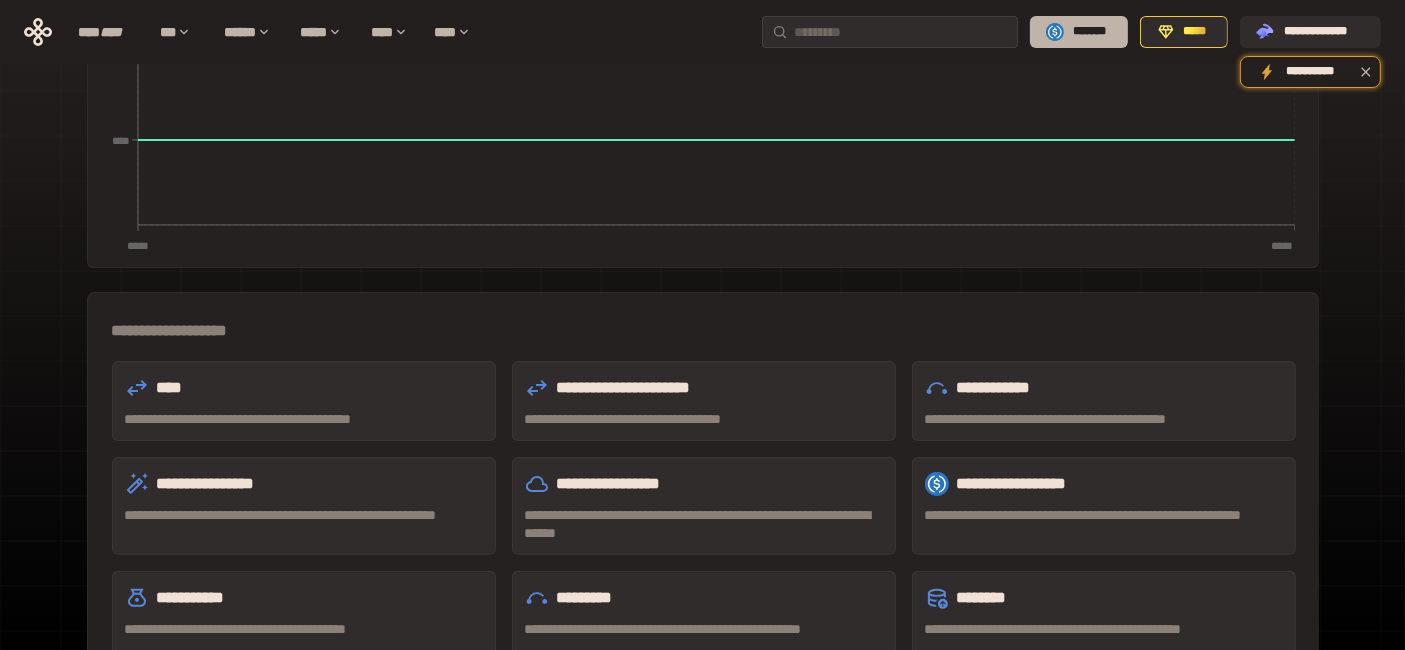 click on "*******" at bounding box center [1090, 32] 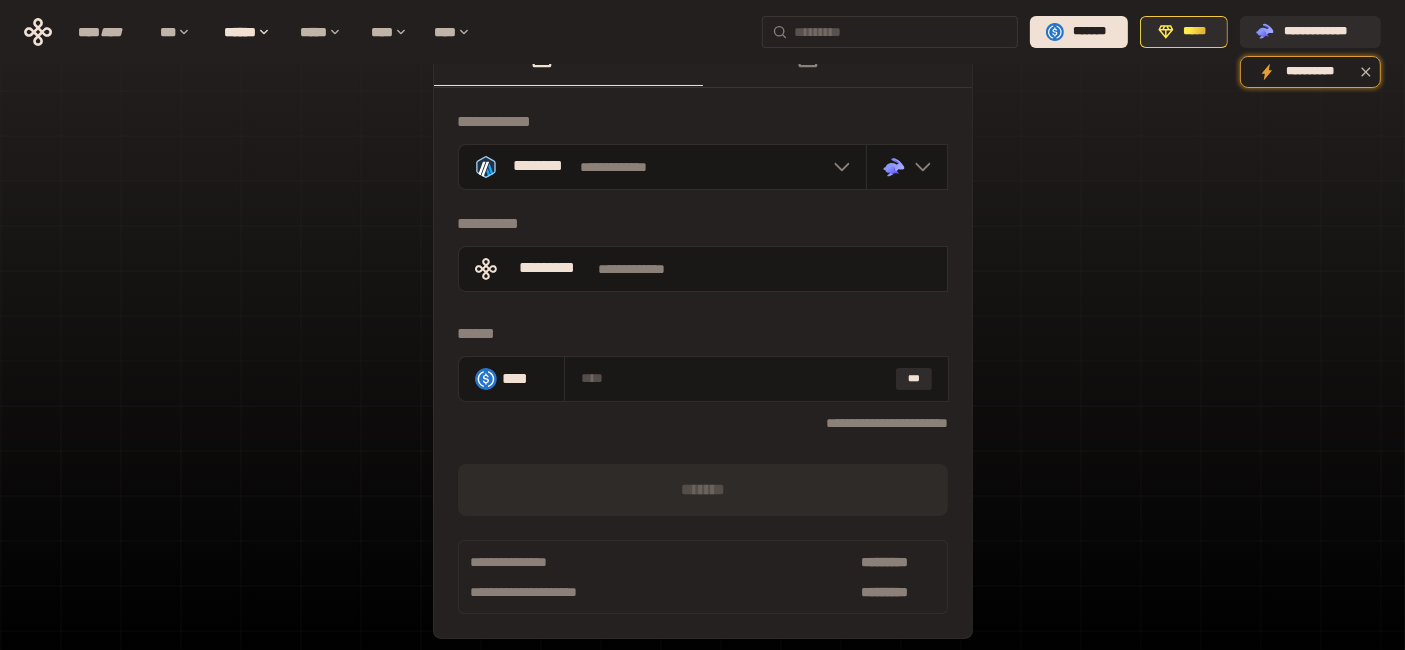 scroll, scrollTop: 0, scrollLeft: 0, axis: both 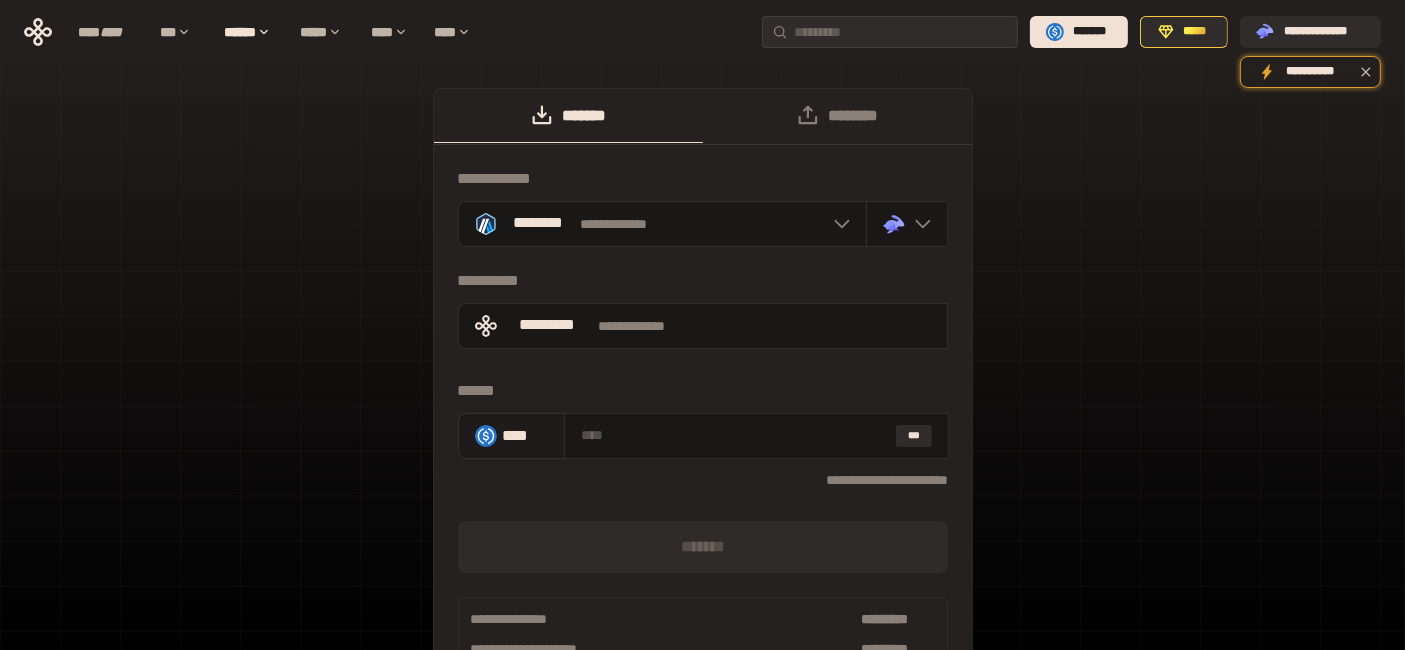 click on "****" at bounding box center (511, 436) 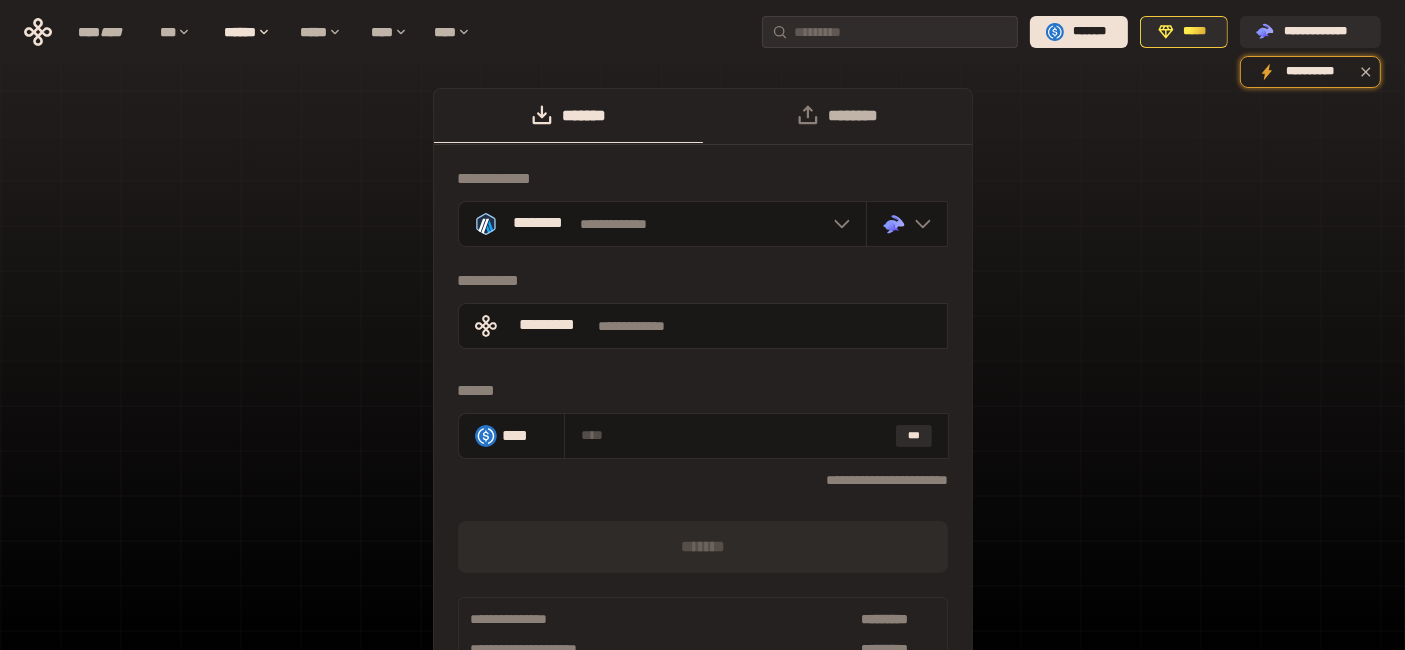 click on "********" at bounding box center [837, 116] 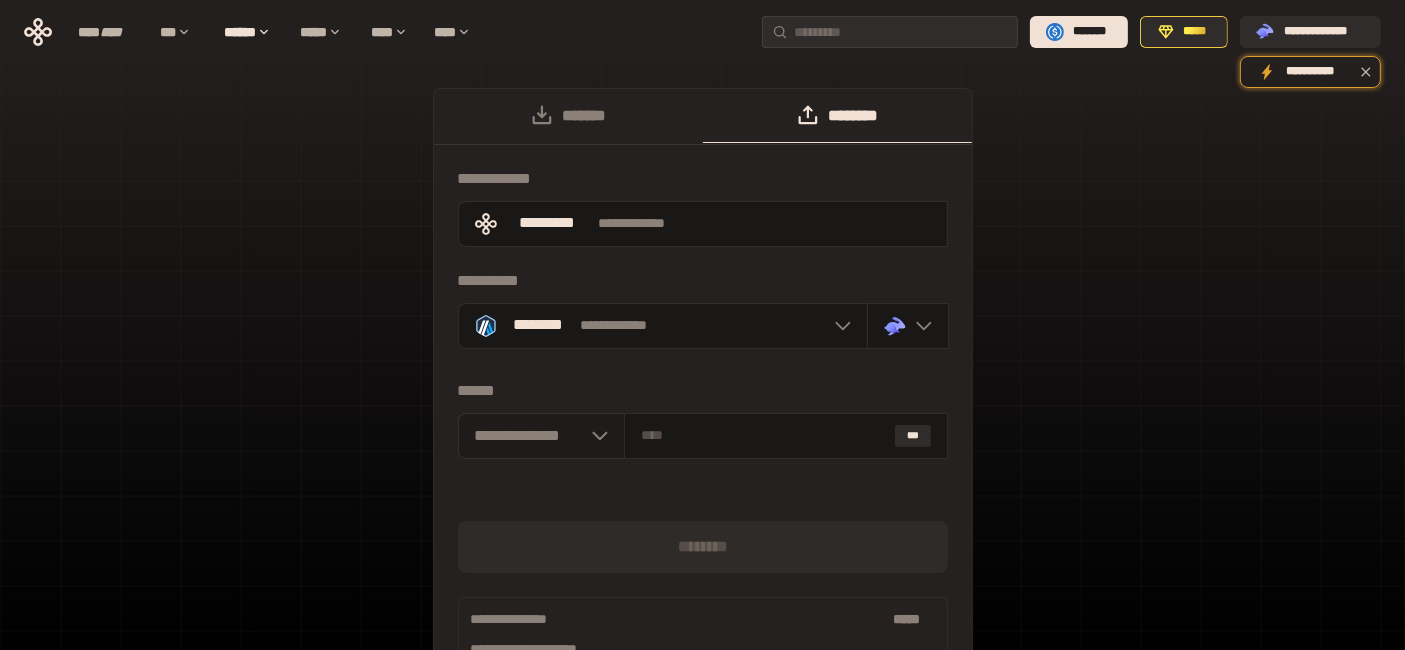 click on "**********" at bounding box center (541, 436) 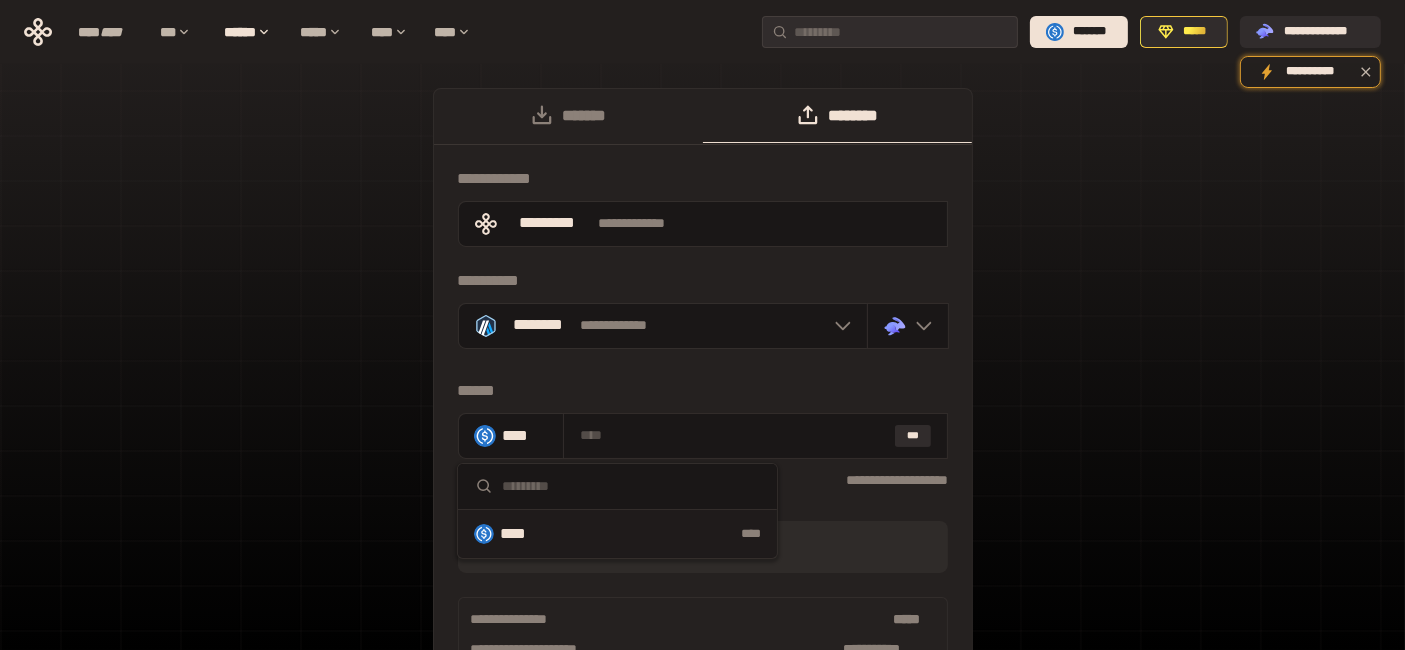 click on "**********" at bounding box center [702, 402] 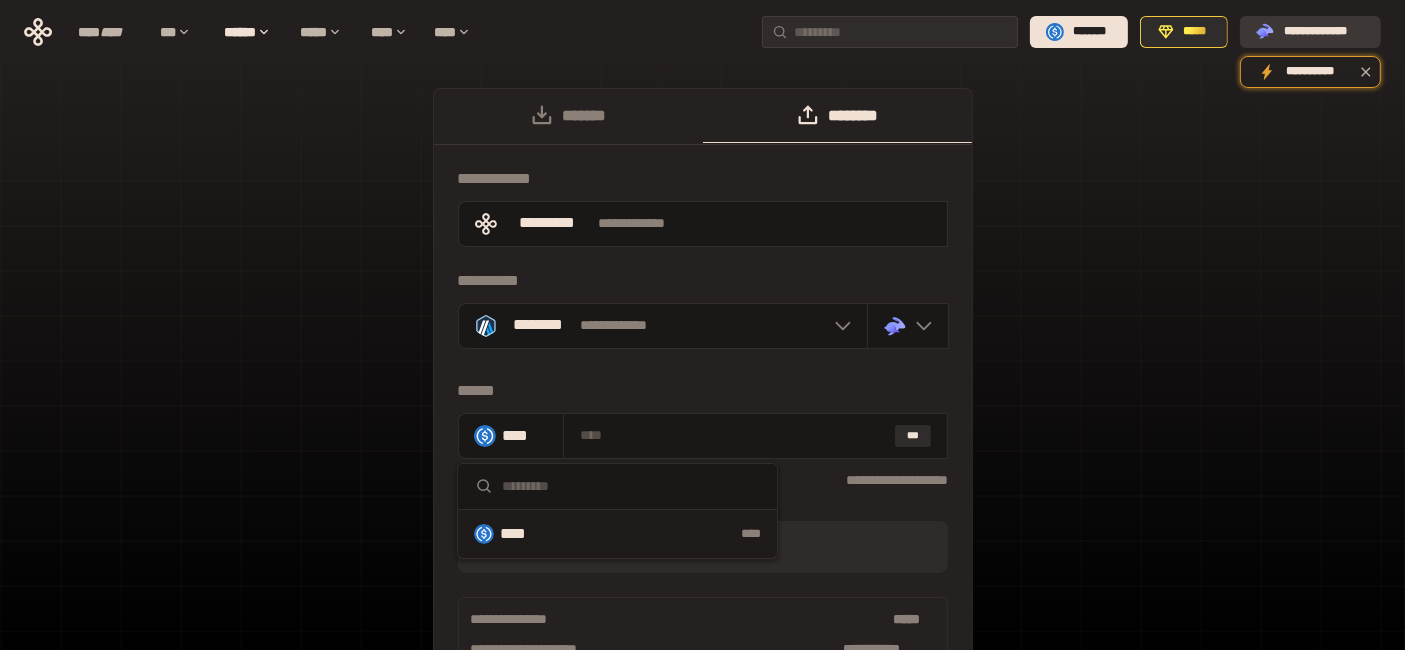 click on "**********" at bounding box center [1310, 32] 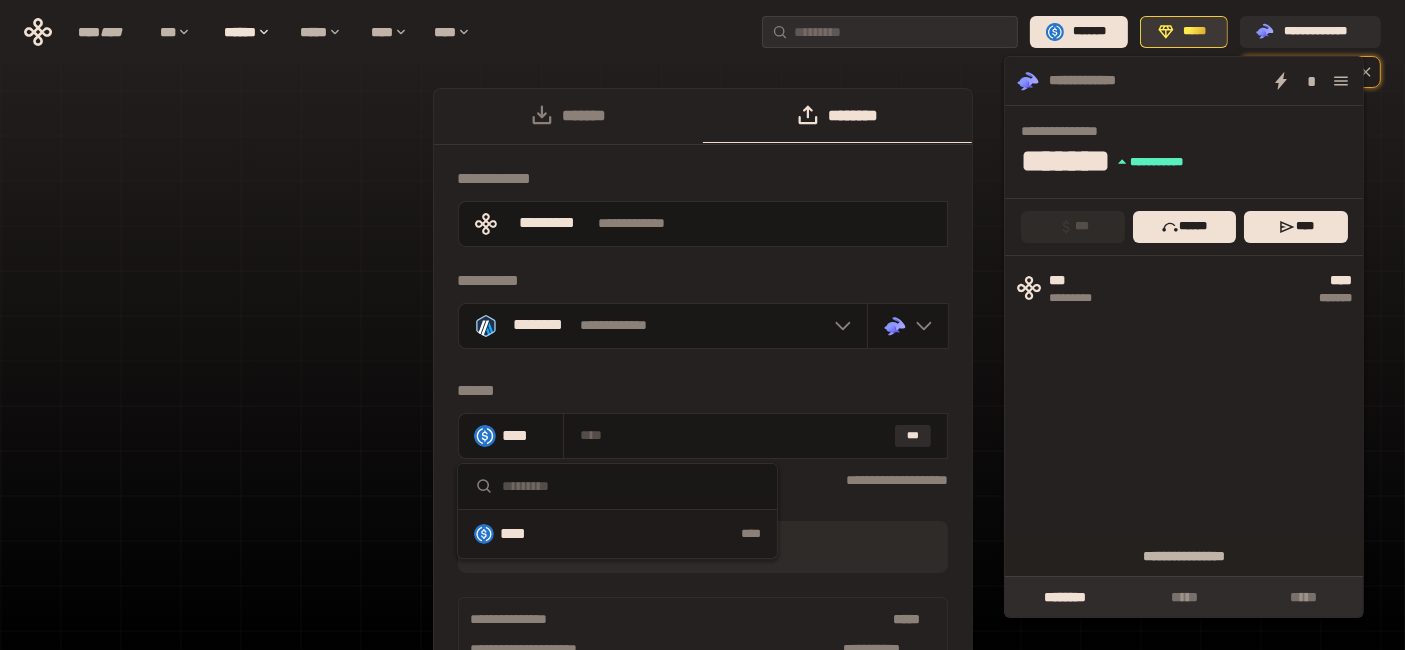 click on "*****" at bounding box center (1195, 32) 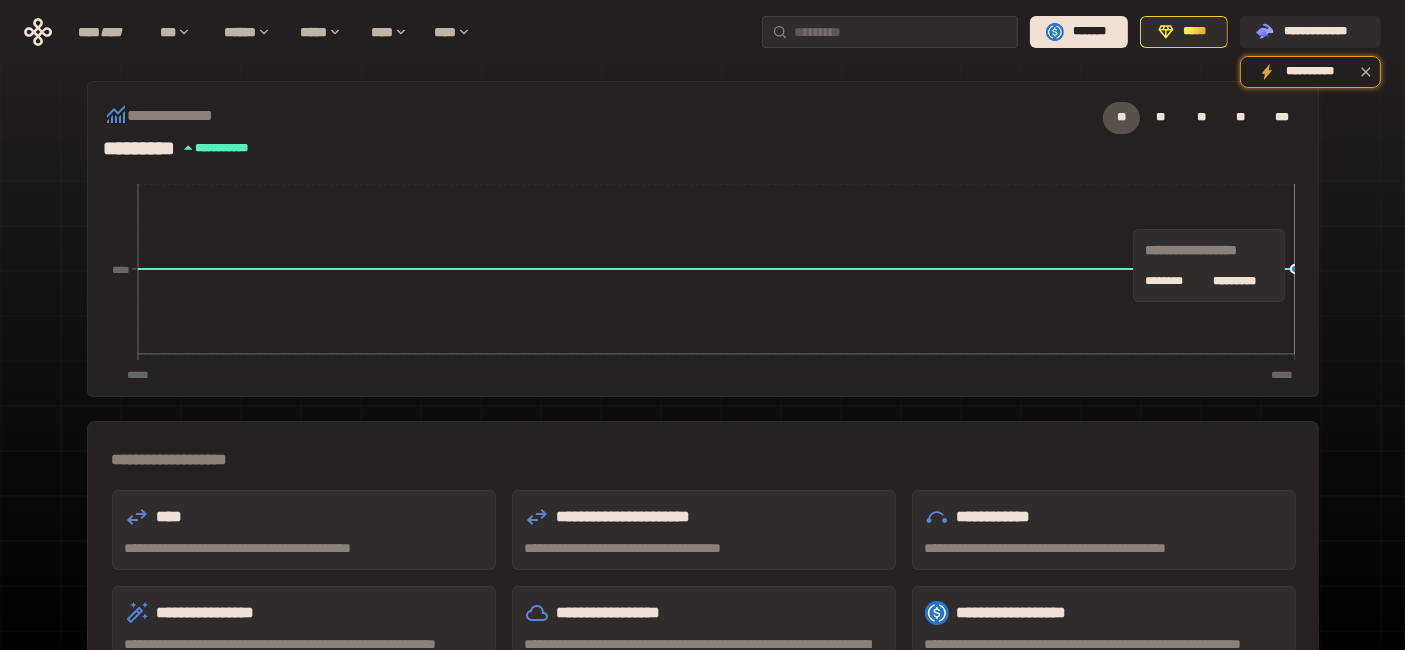 scroll, scrollTop: 222, scrollLeft: 0, axis: vertical 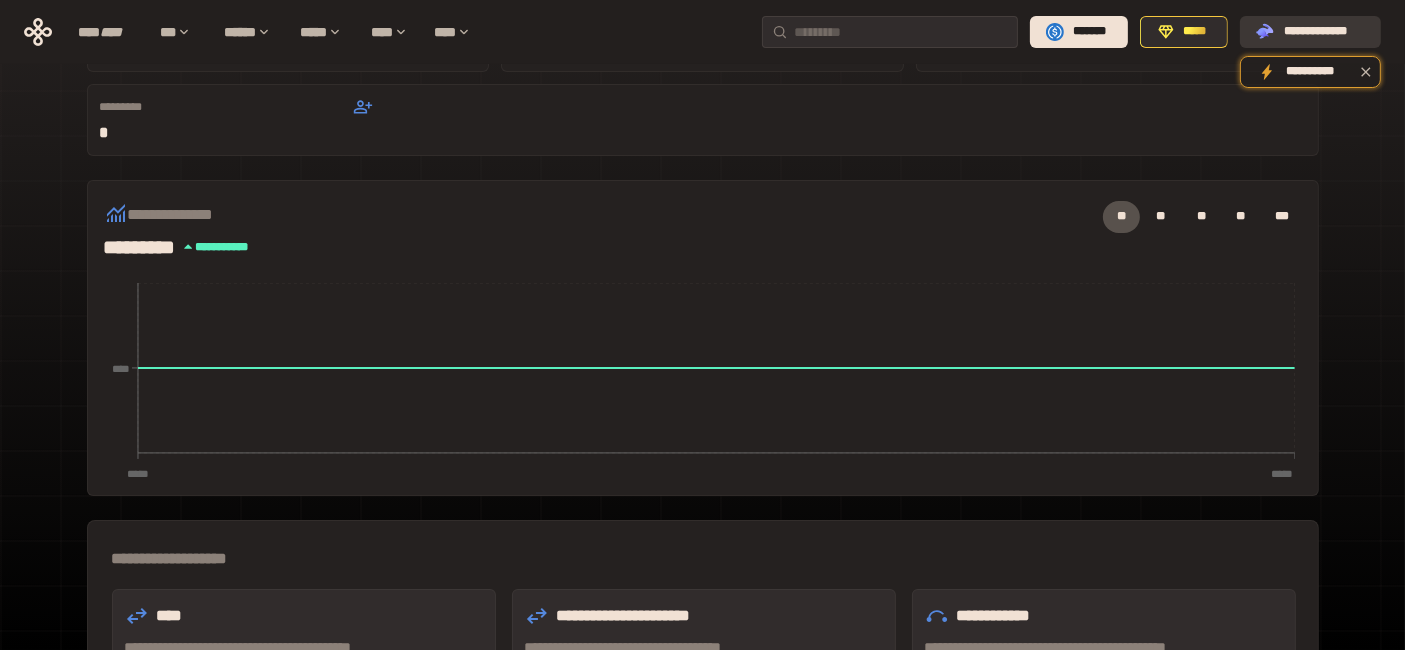 click on "**********" at bounding box center (1324, 32) 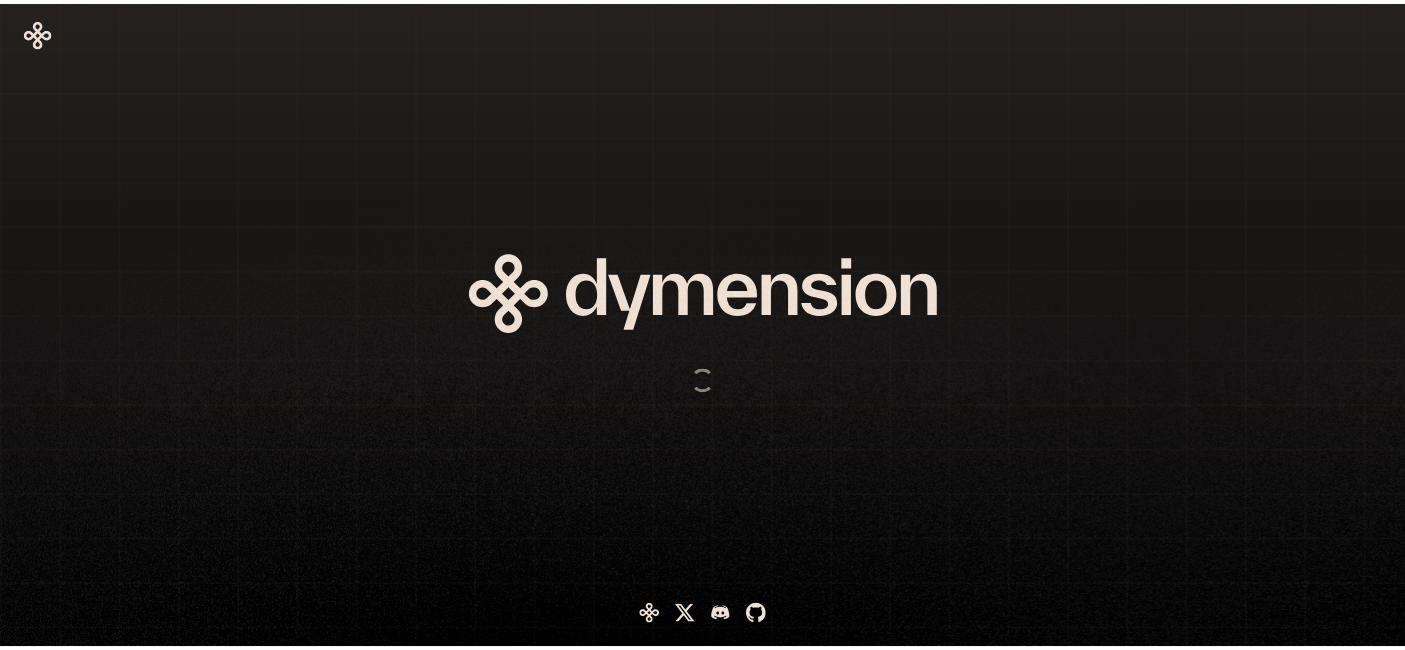 scroll, scrollTop: 0, scrollLeft: 0, axis: both 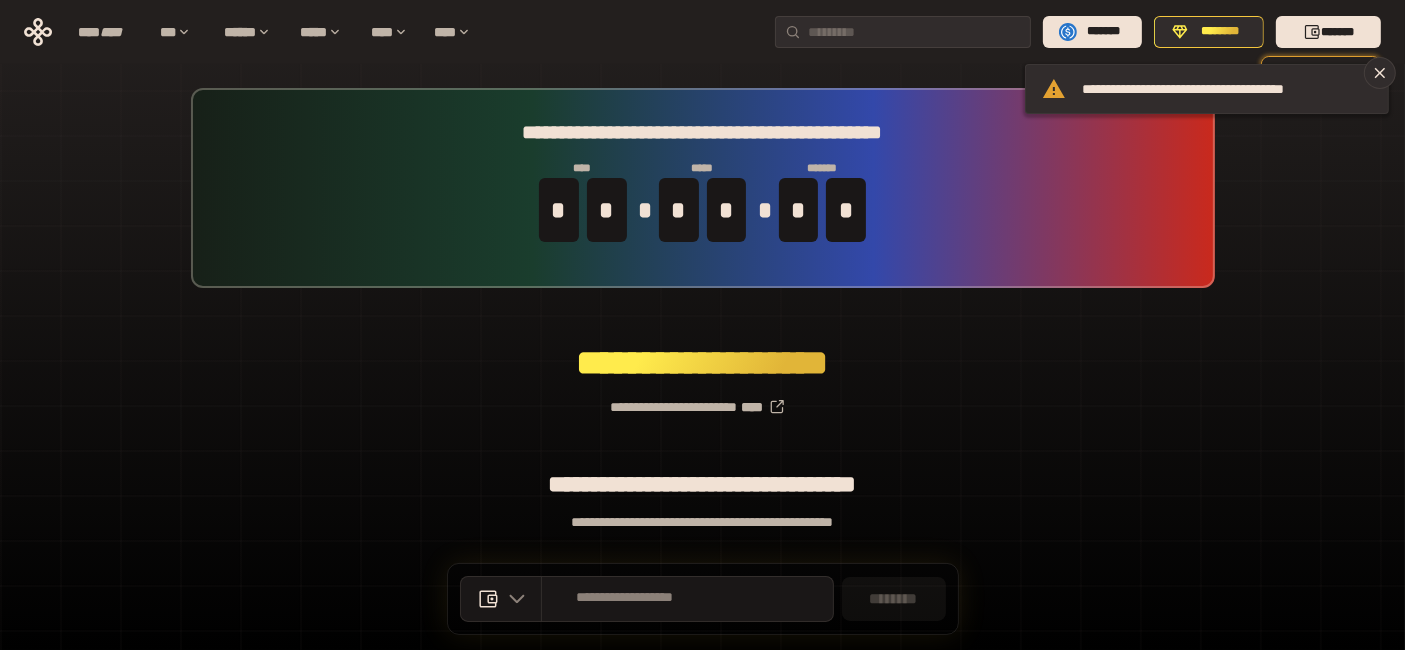 click on "**********" at bounding box center [702, 399] 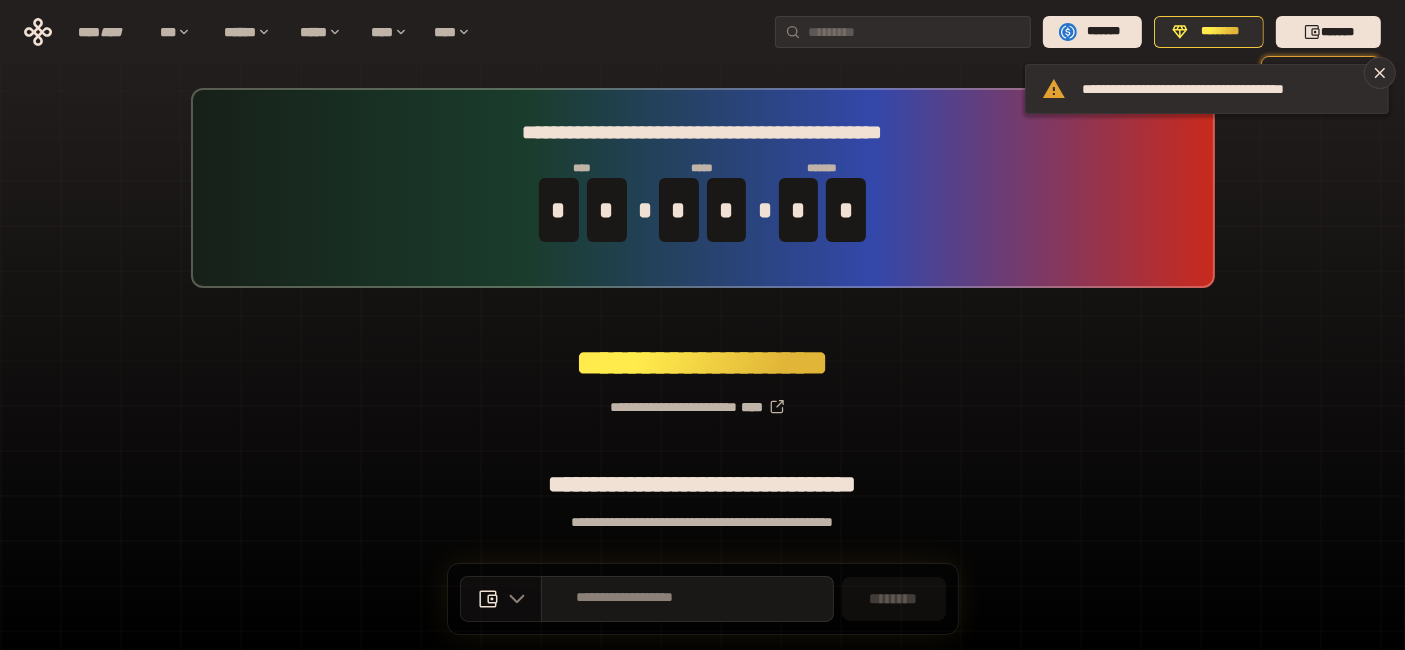 click at bounding box center [501, 599] 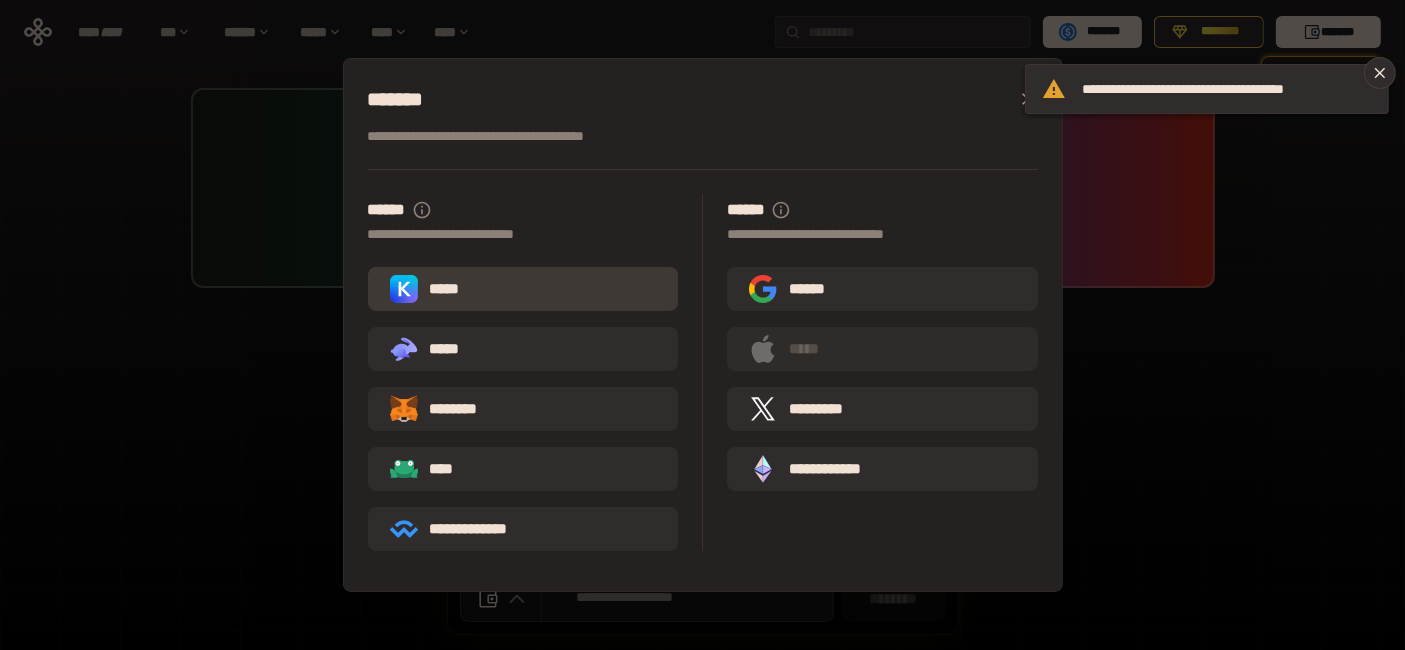 click on "*****" at bounding box center (523, 289) 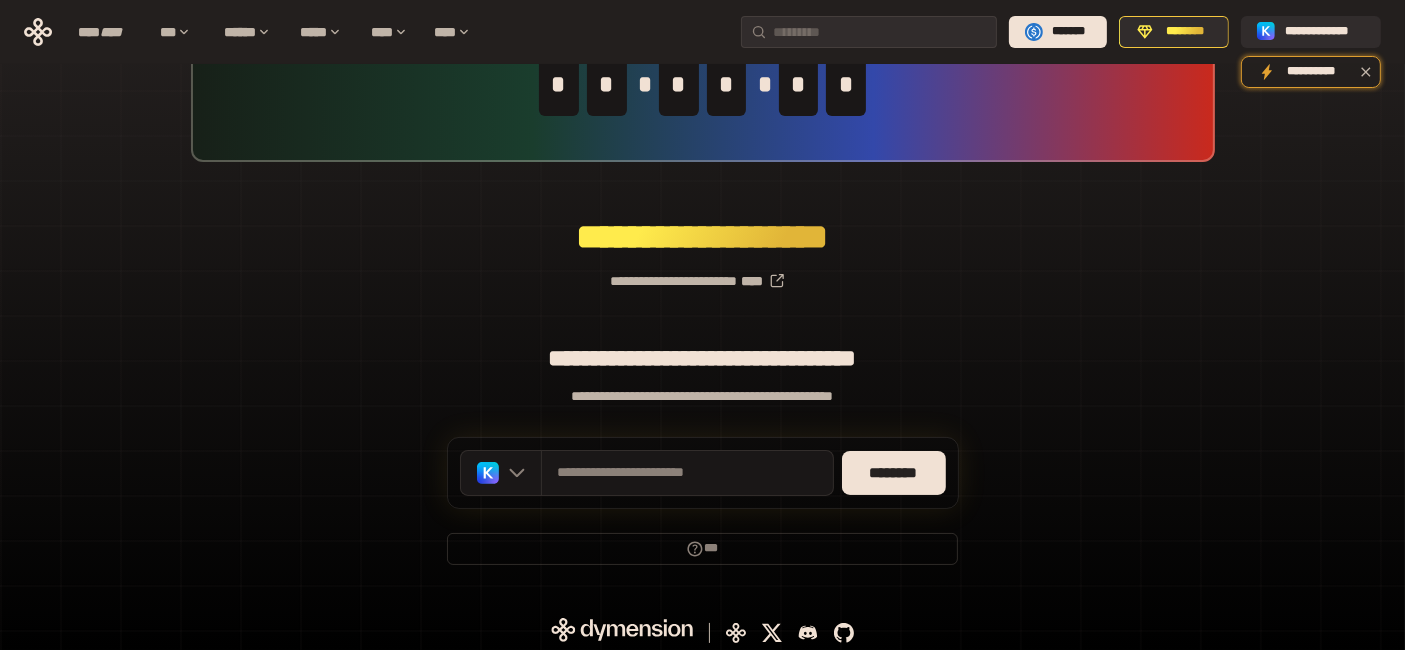 scroll, scrollTop: 131, scrollLeft: 0, axis: vertical 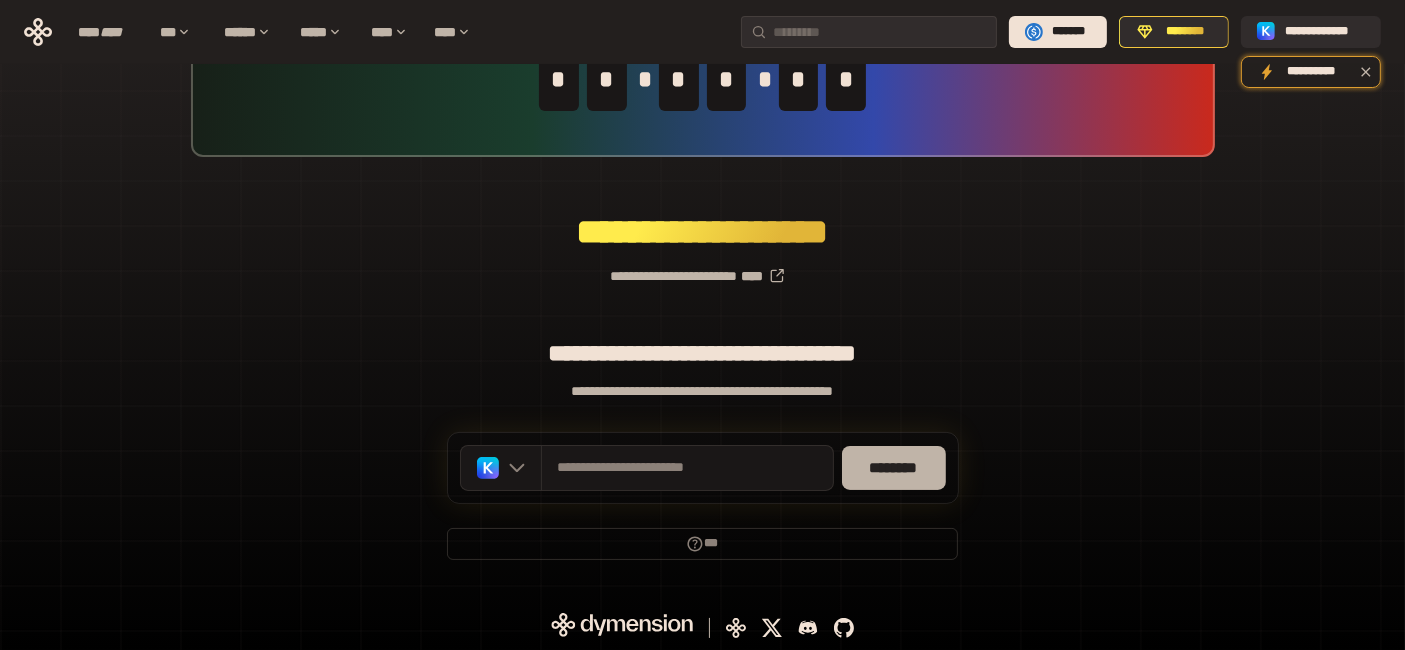 click on "********" at bounding box center [894, 468] 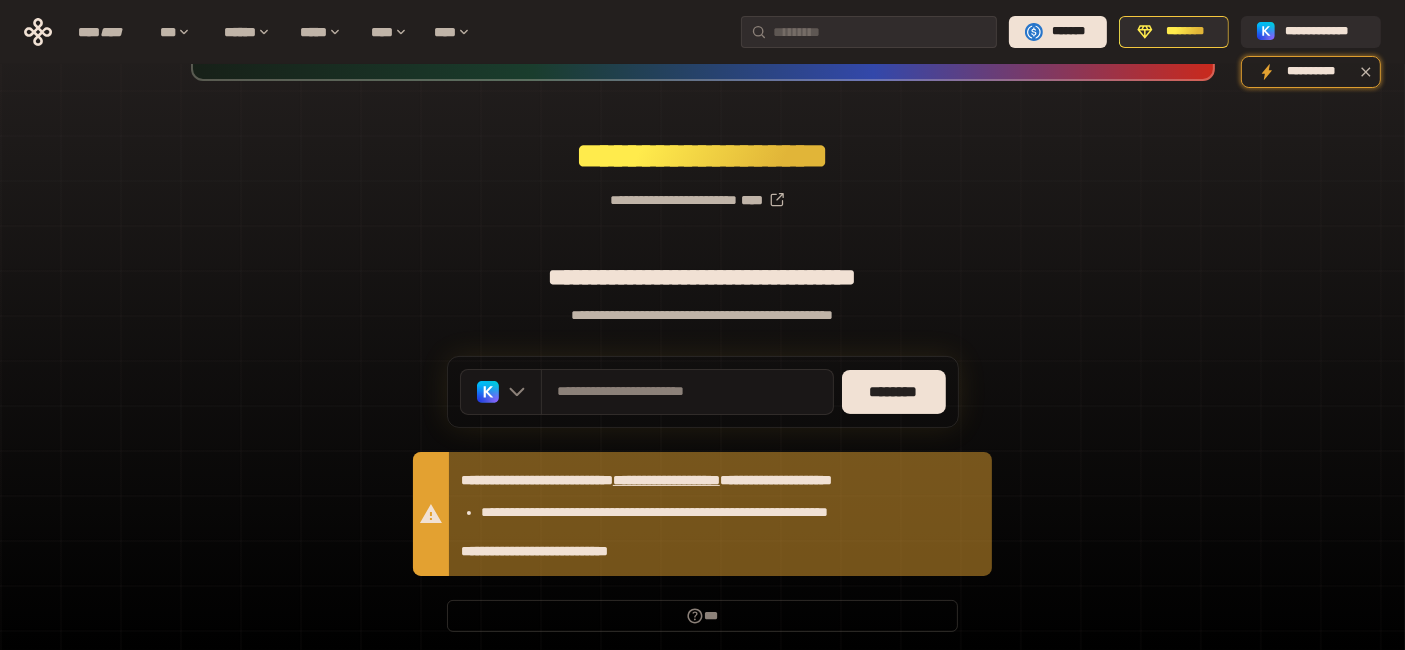 scroll, scrollTop: 280, scrollLeft: 0, axis: vertical 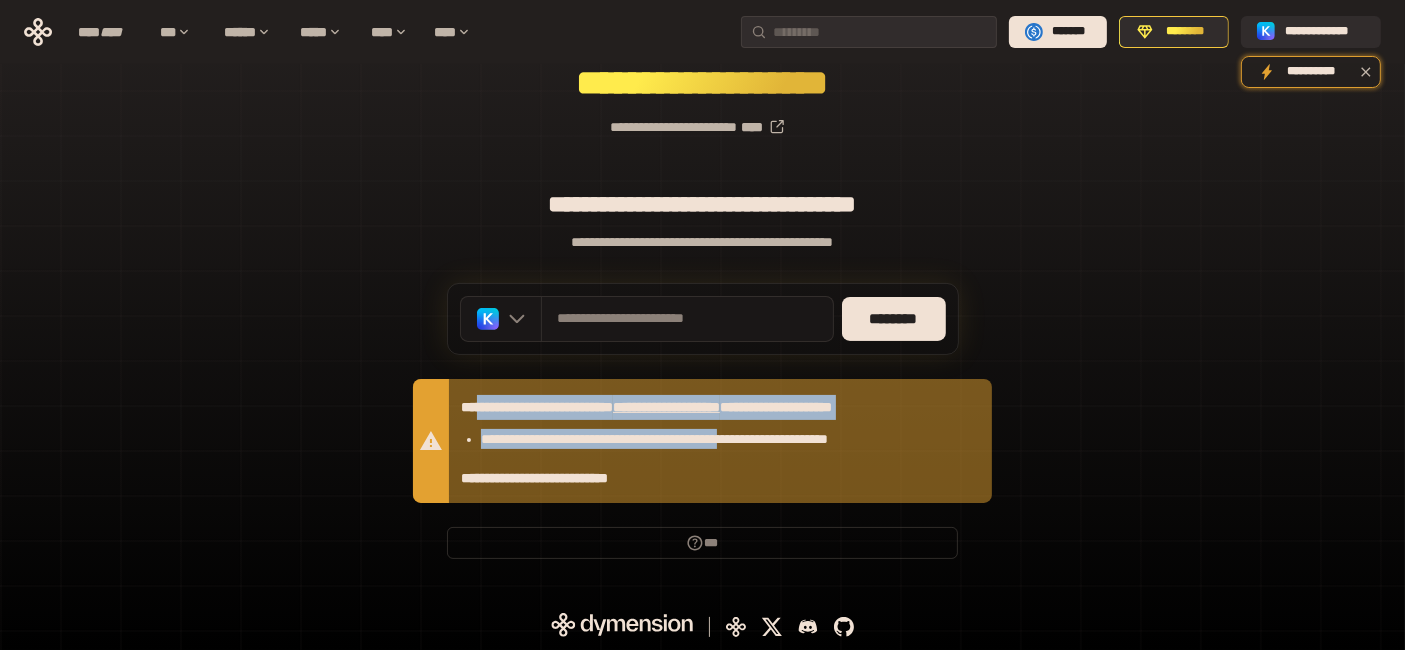 drag, startPoint x: 534, startPoint y: 417, endPoint x: 848, endPoint y: 419, distance: 314.00638 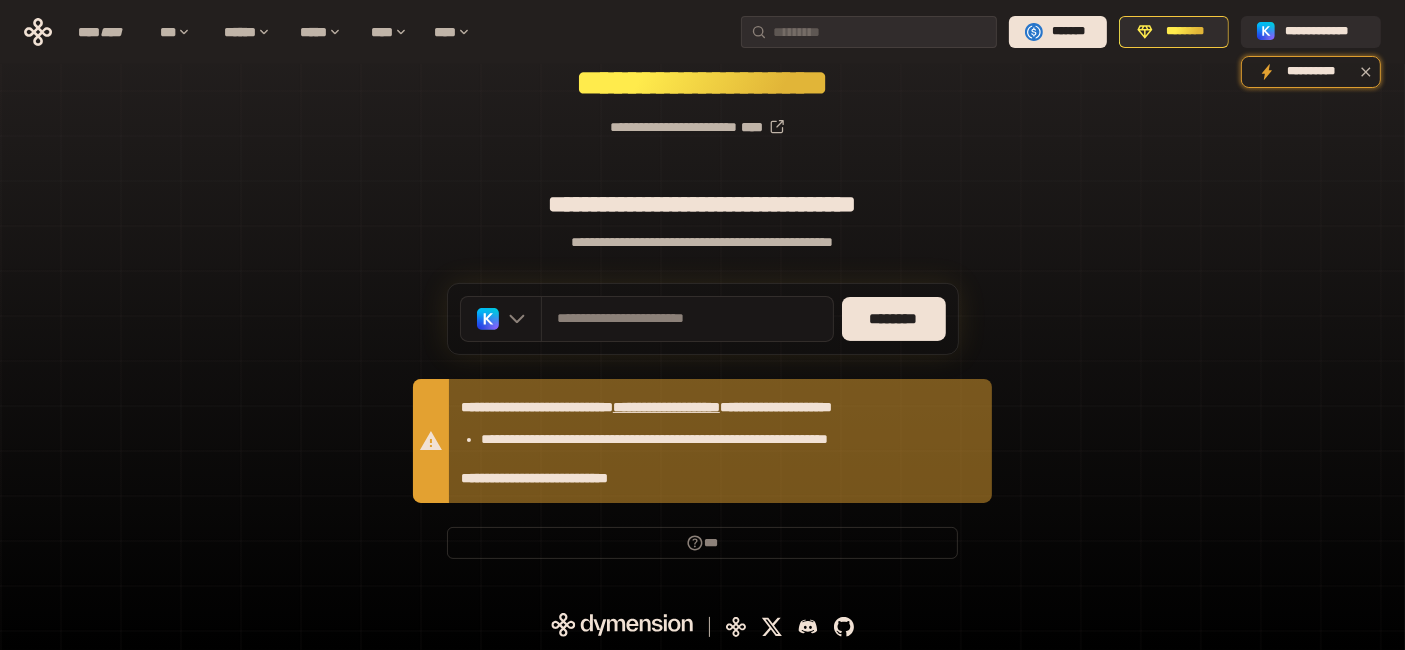 click on "**********" at bounding box center (702, 441) 